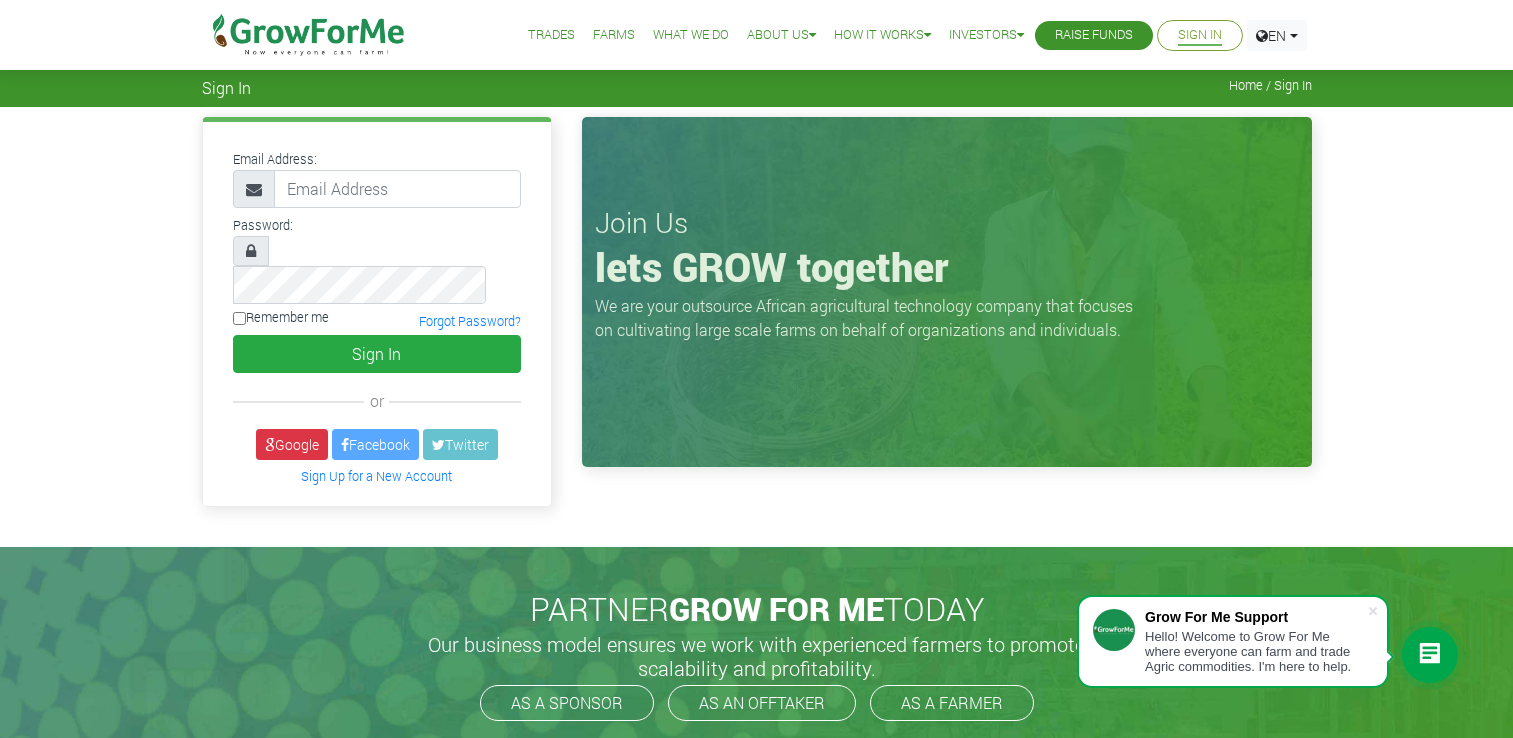 scroll, scrollTop: 0, scrollLeft: 0, axis: both 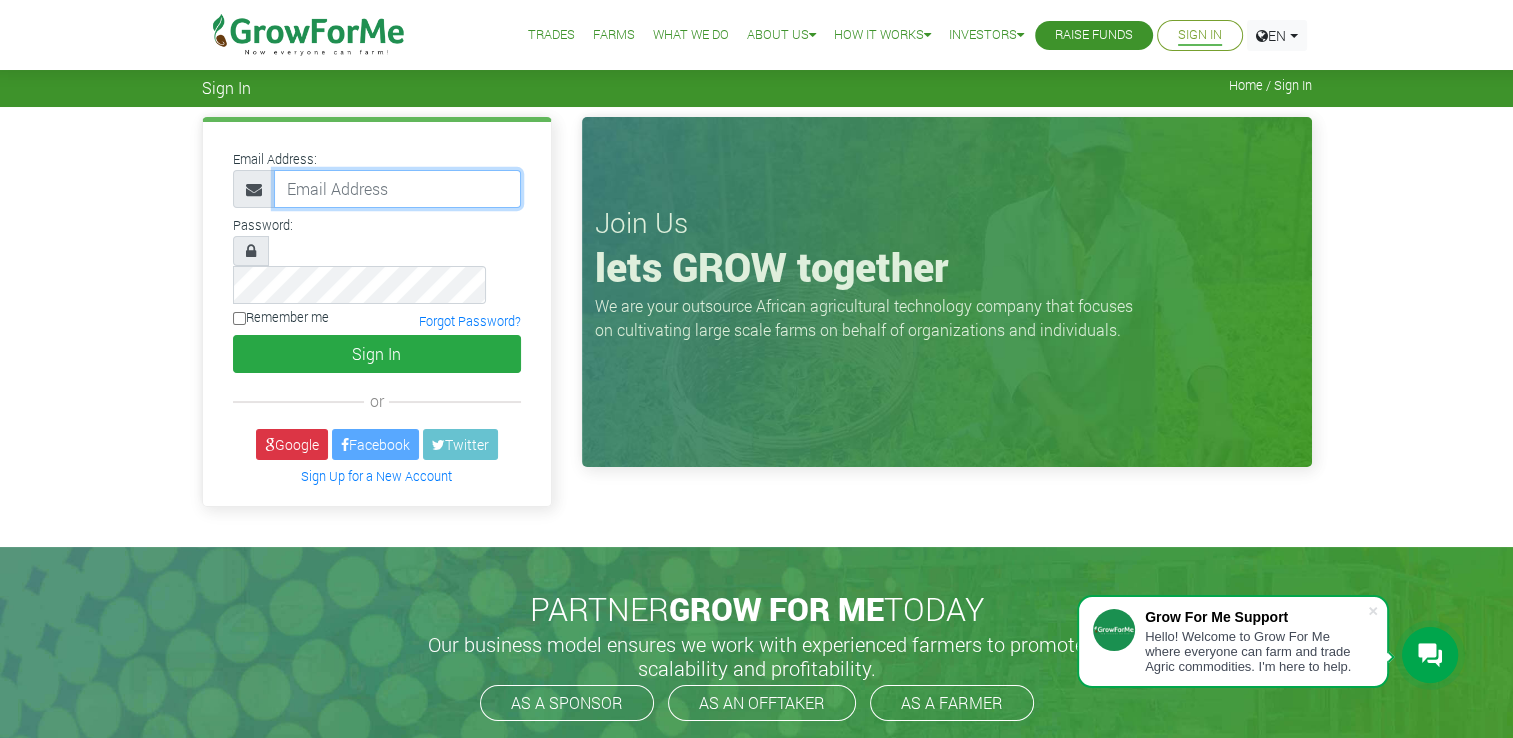 click at bounding box center [397, 189] 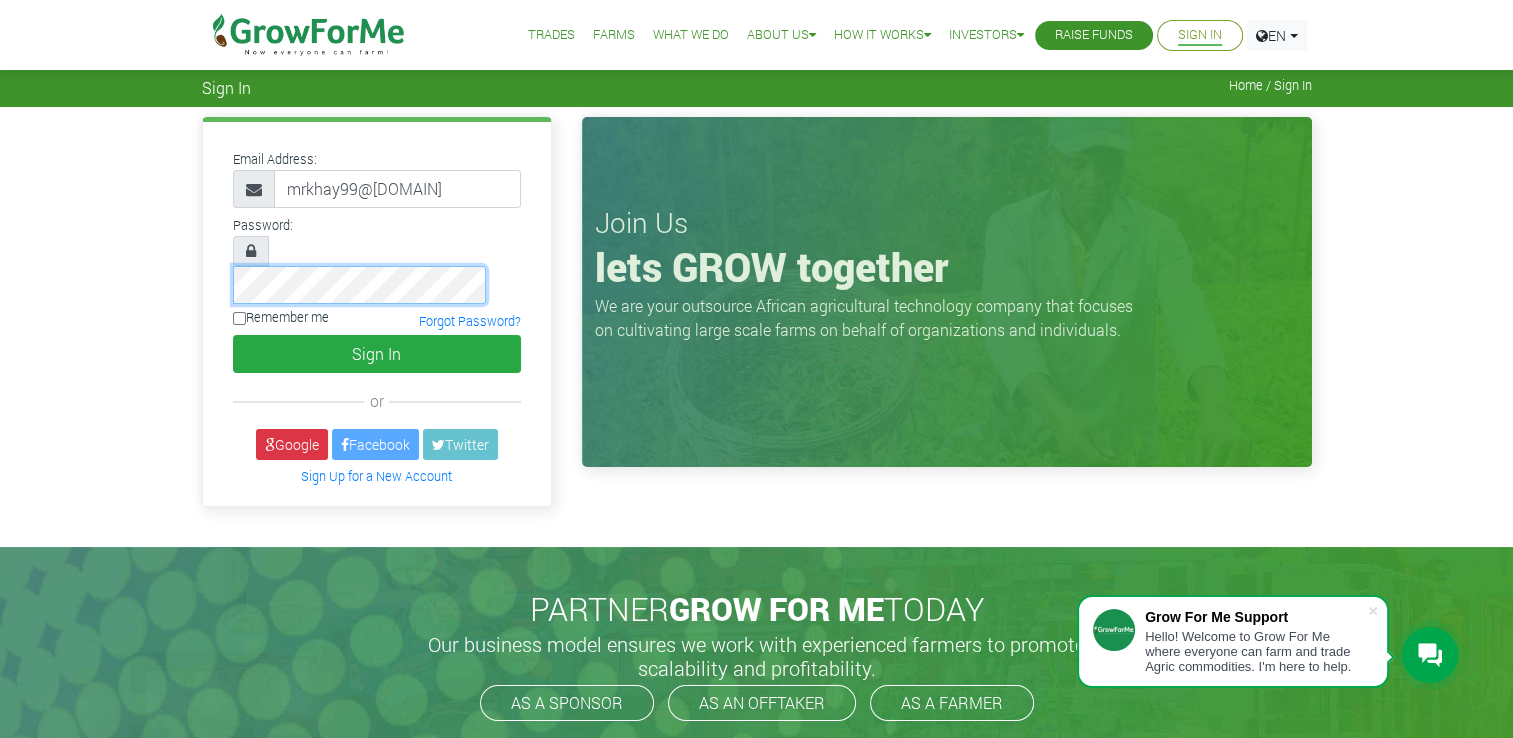 click on "Sign In" at bounding box center (377, 354) 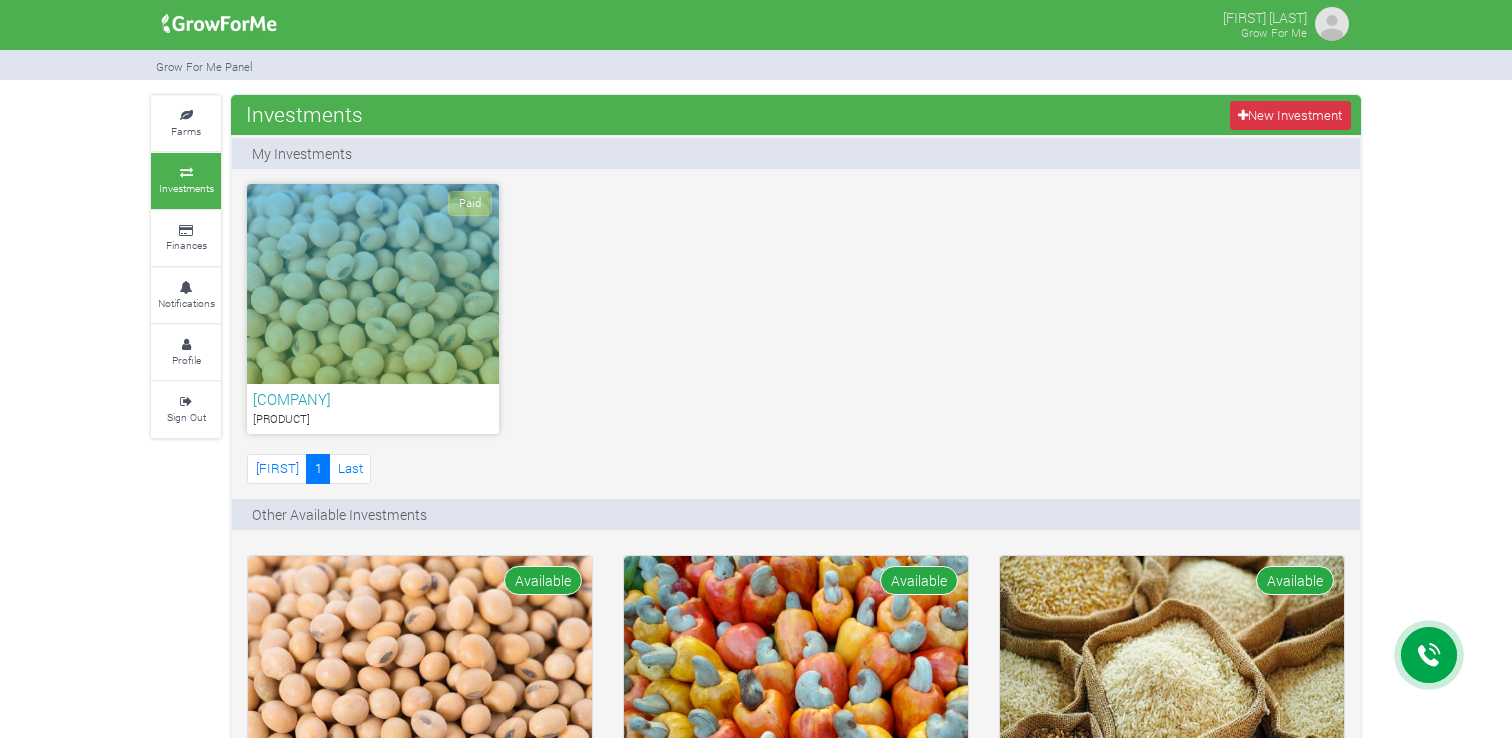 scroll, scrollTop: 0, scrollLeft: 0, axis: both 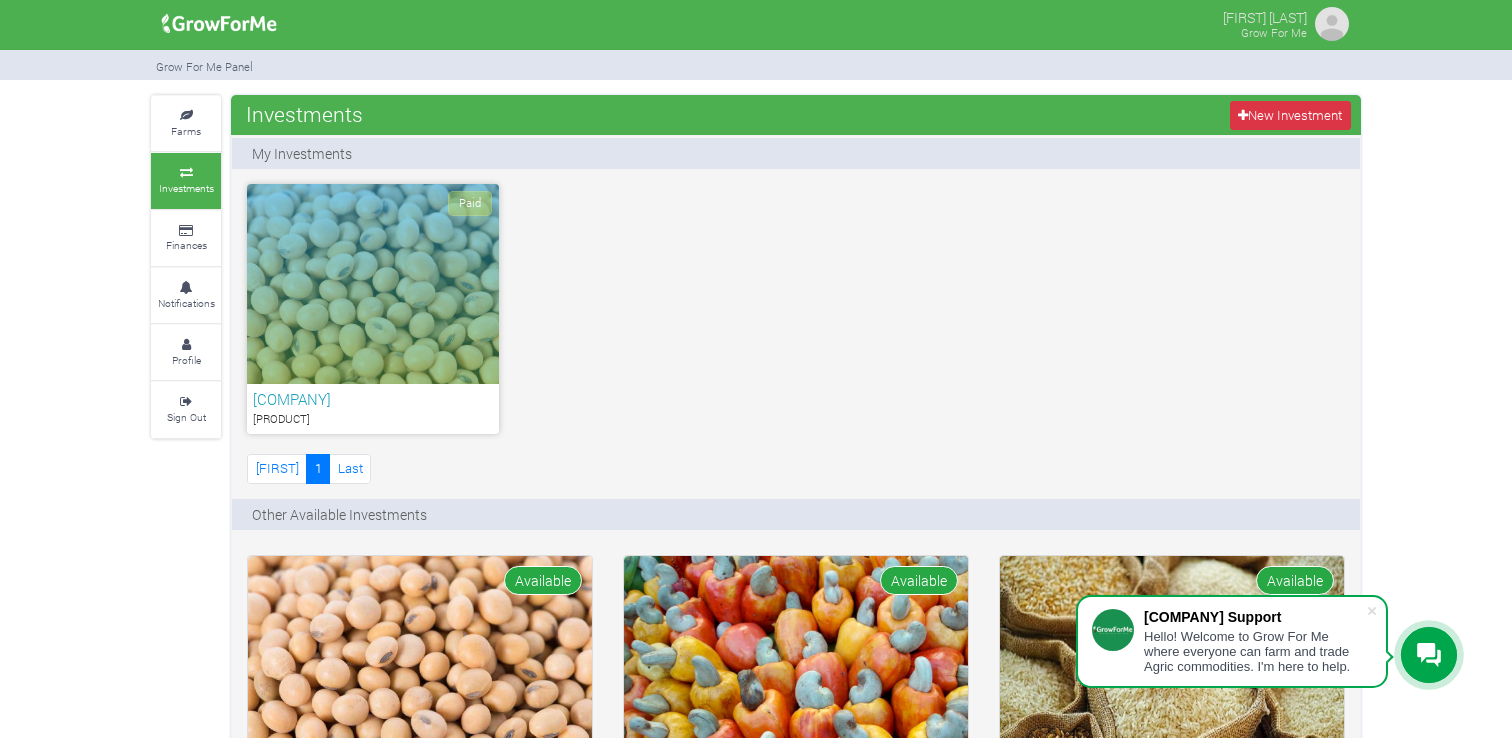 click on "Paid" at bounding box center [373, 284] 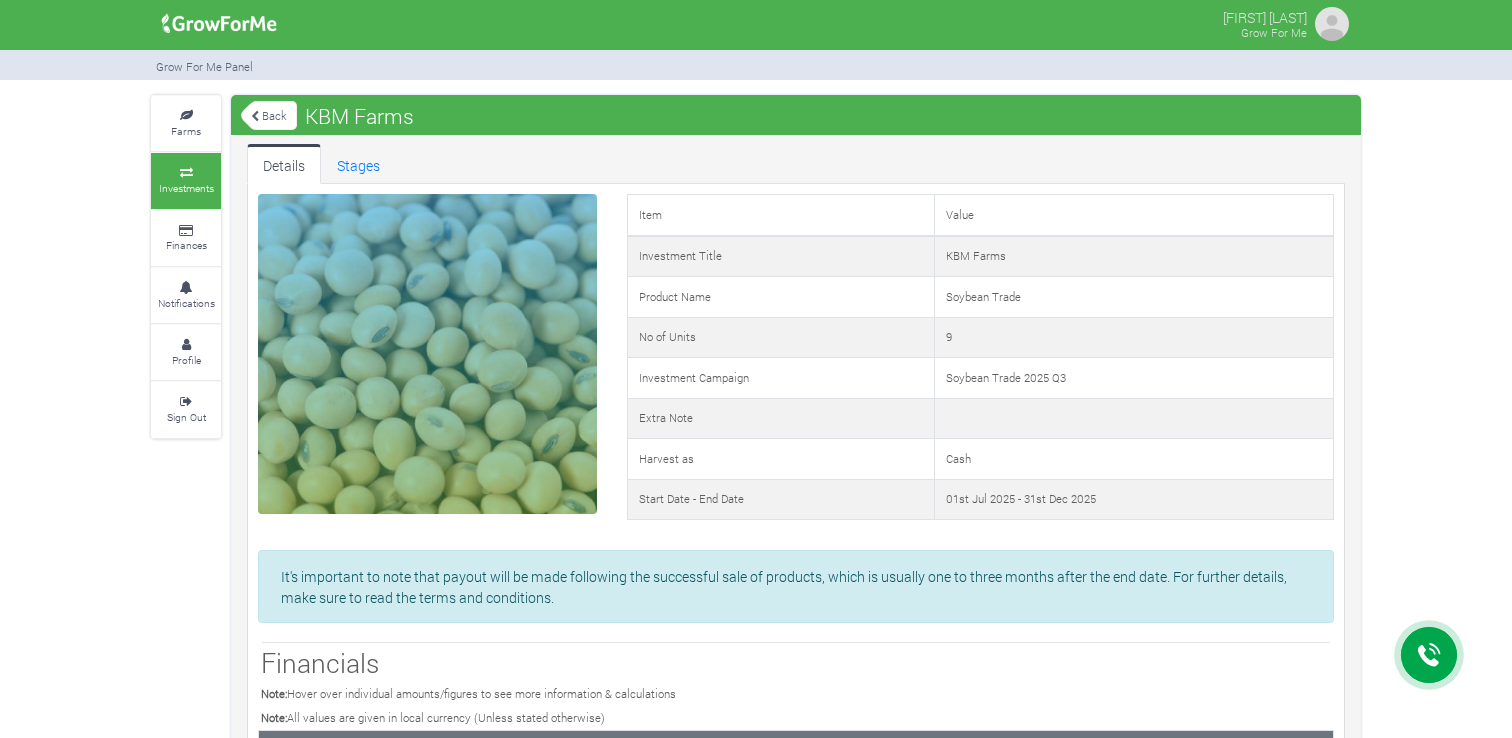 scroll, scrollTop: 0, scrollLeft: 0, axis: both 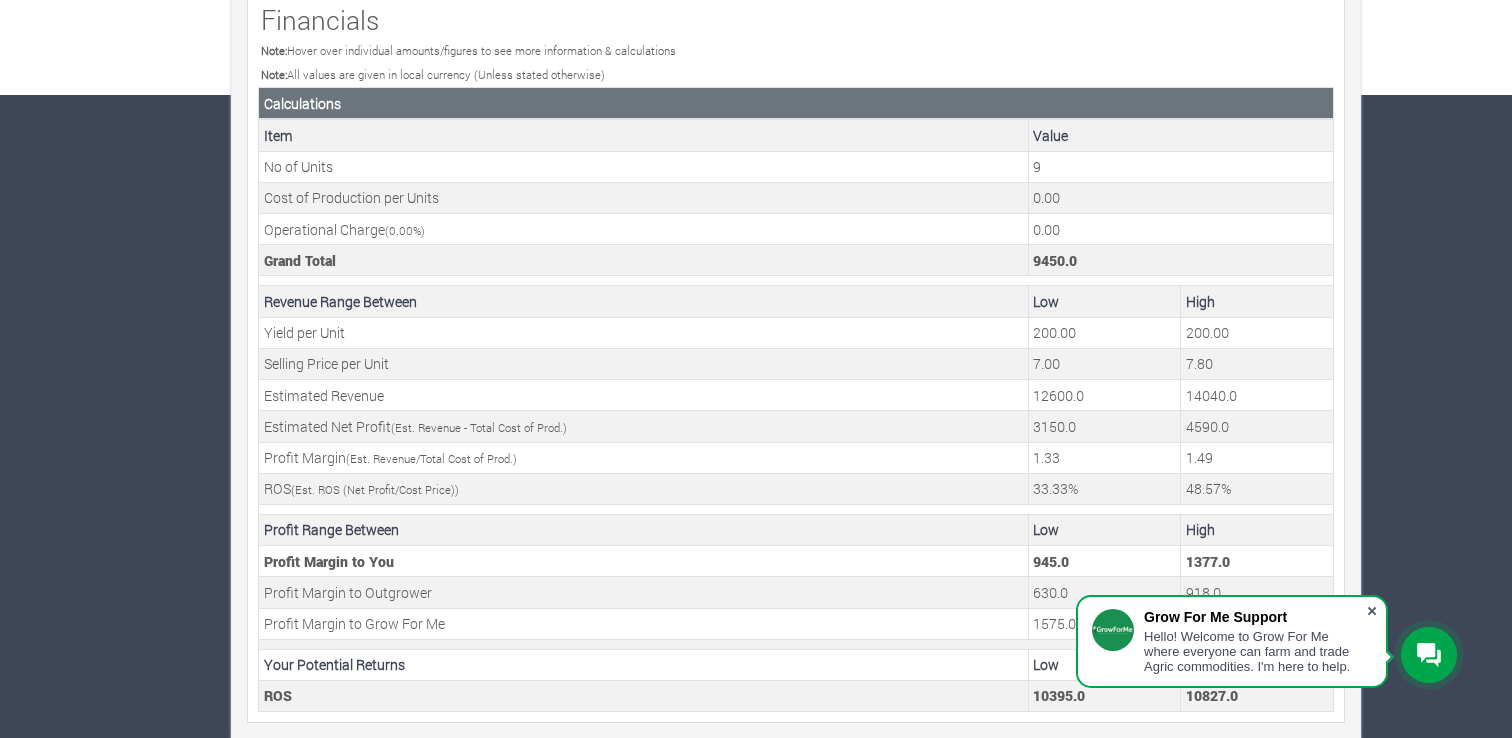 click at bounding box center [1372, 611] 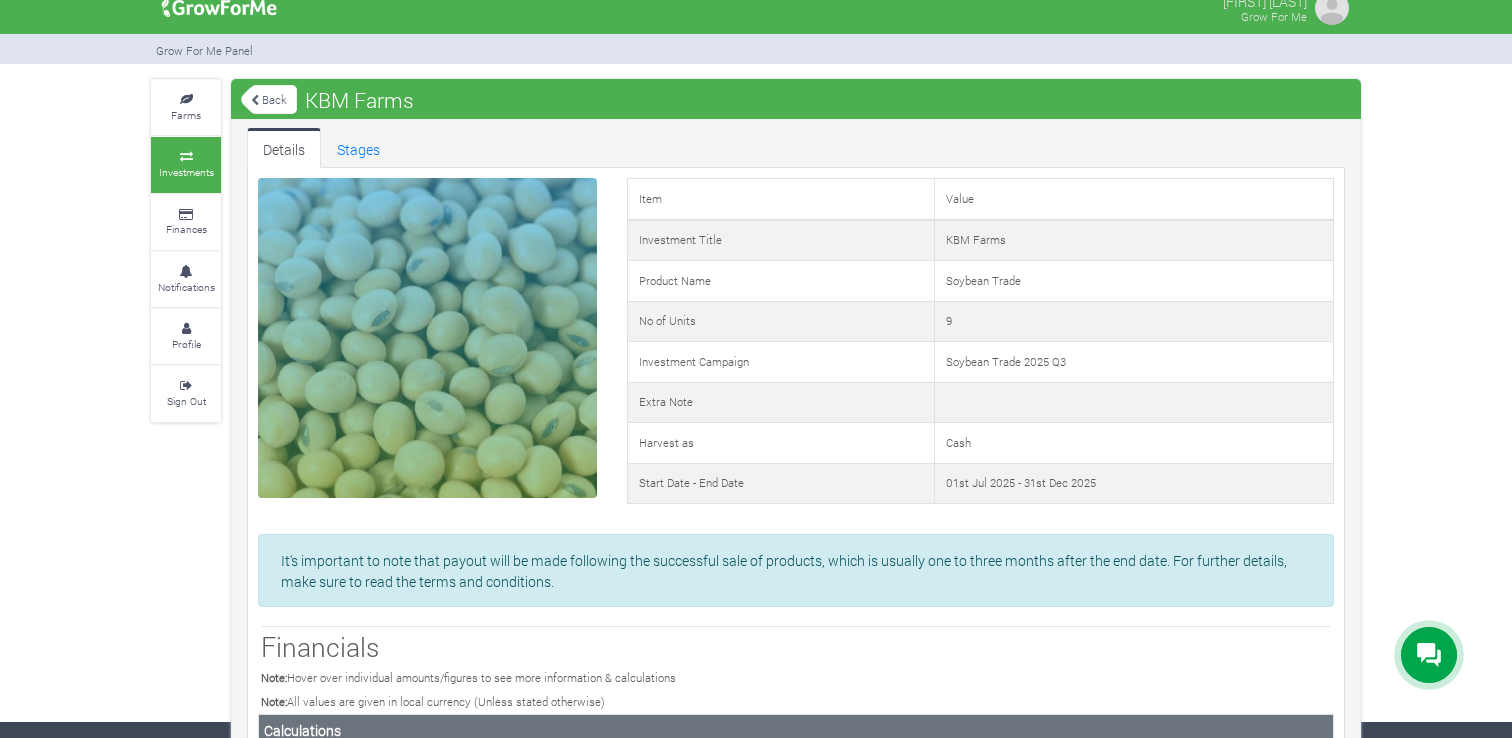scroll, scrollTop: 0, scrollLeft: 0, axis: both 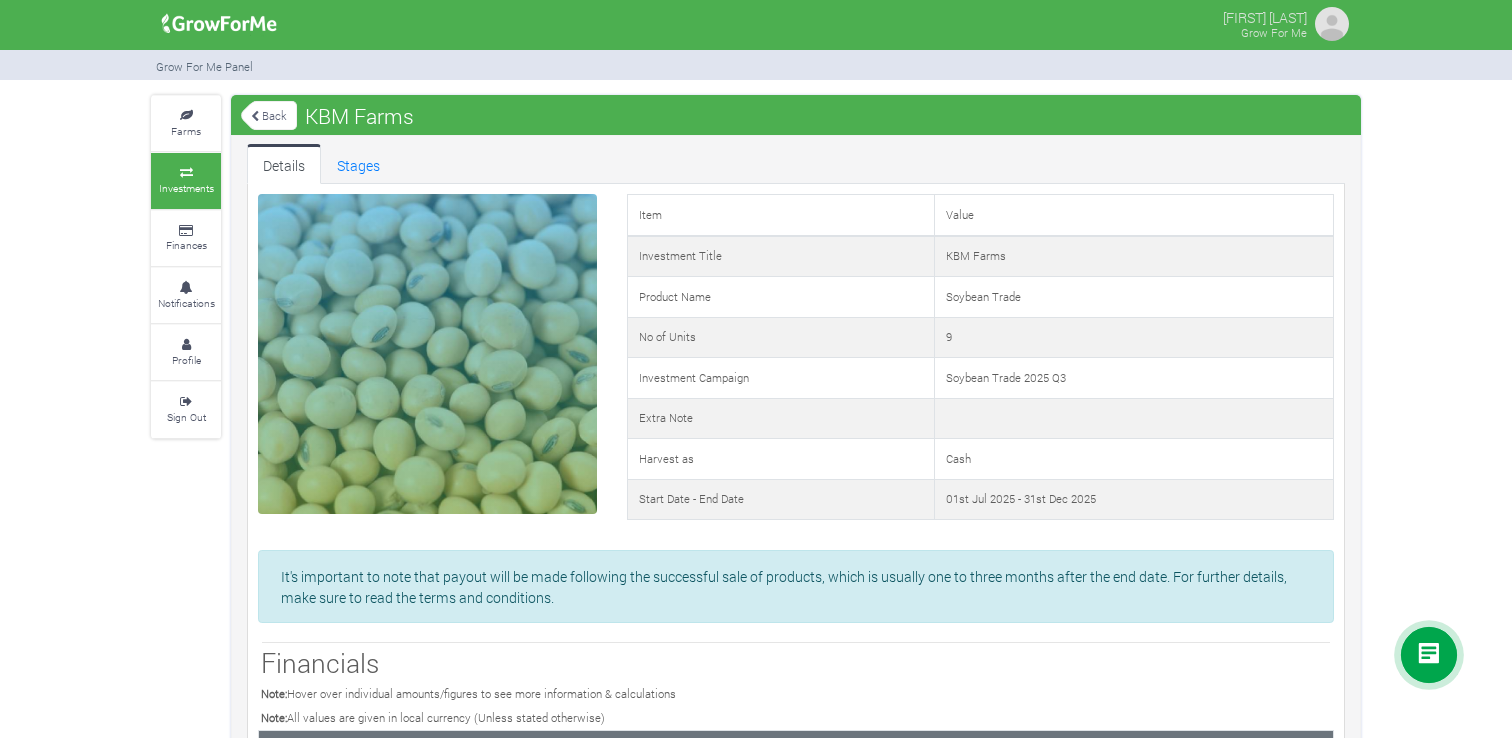 click on "Back" at bounding box center [269, 115] 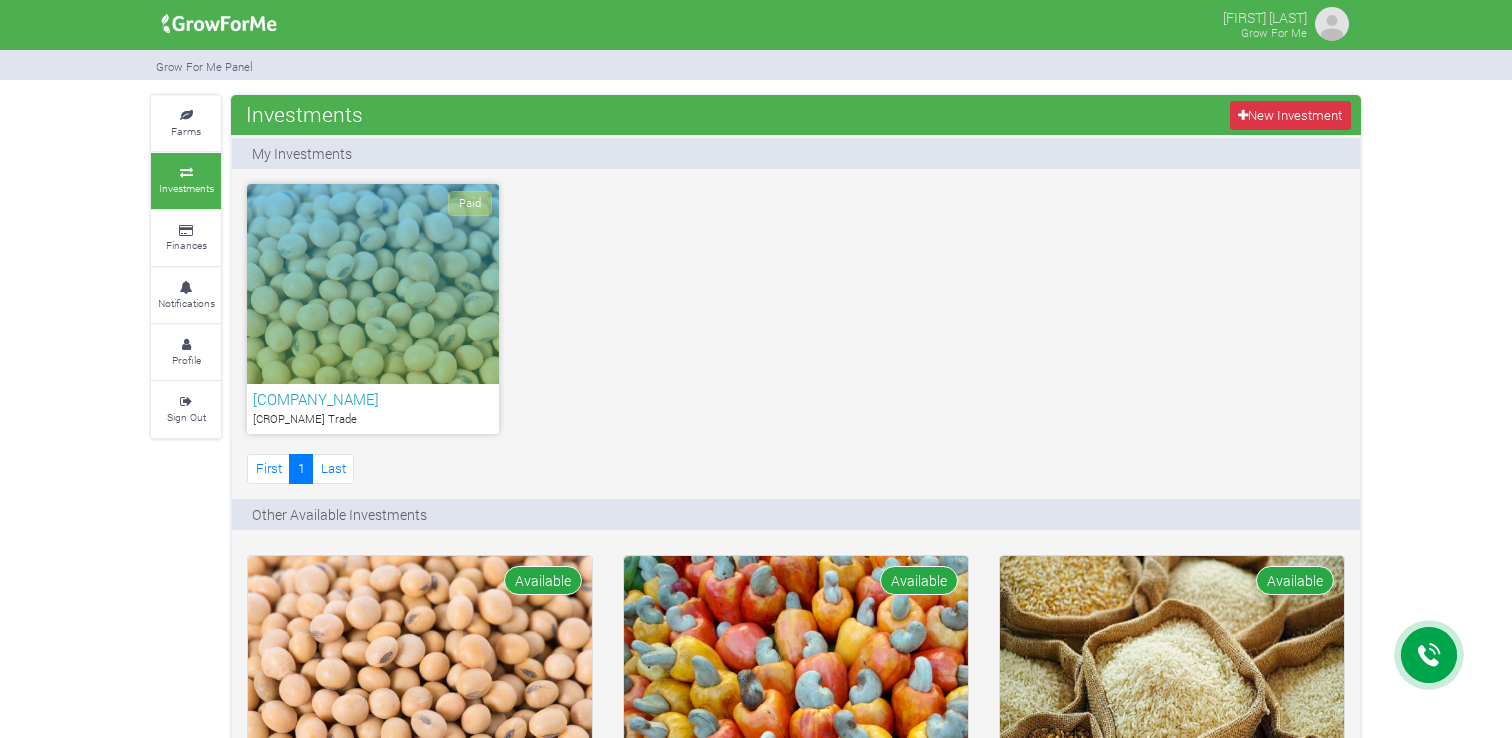 scroll, scrollTop: 0, scrollLeft: 0, axis: both 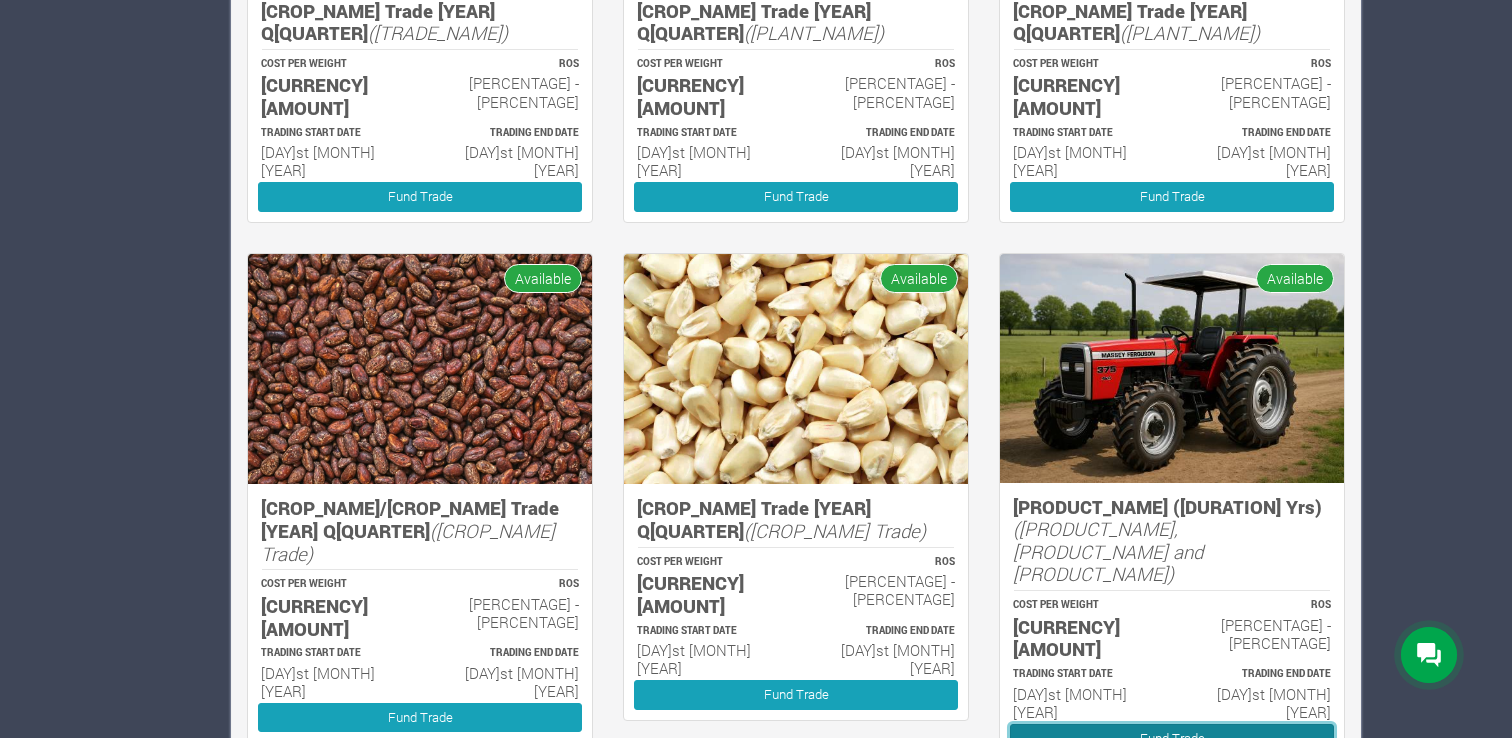 click on "Fund Trade" at bounding box center (1172, 738) 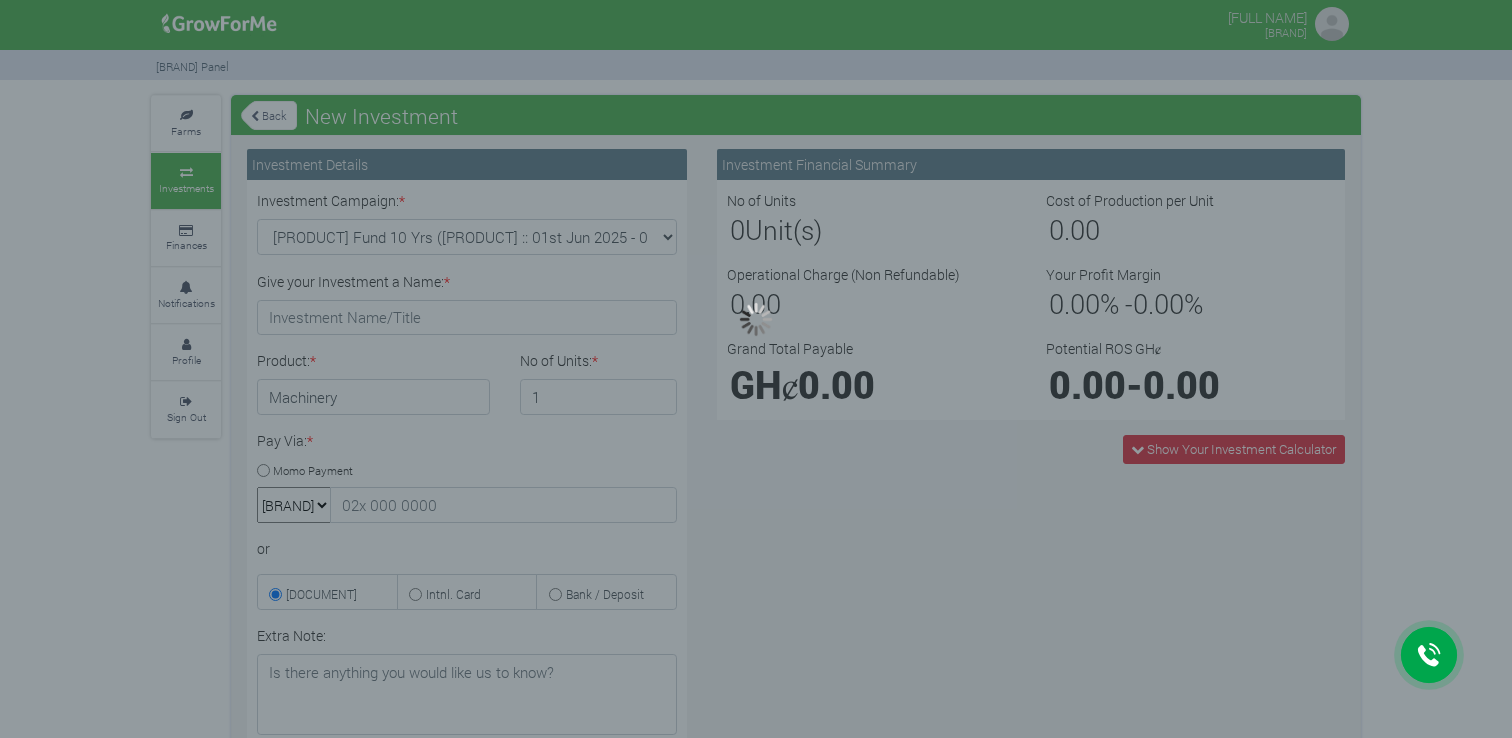 scroll, scrollTop: 0, scrollLeft: 0, axis: both 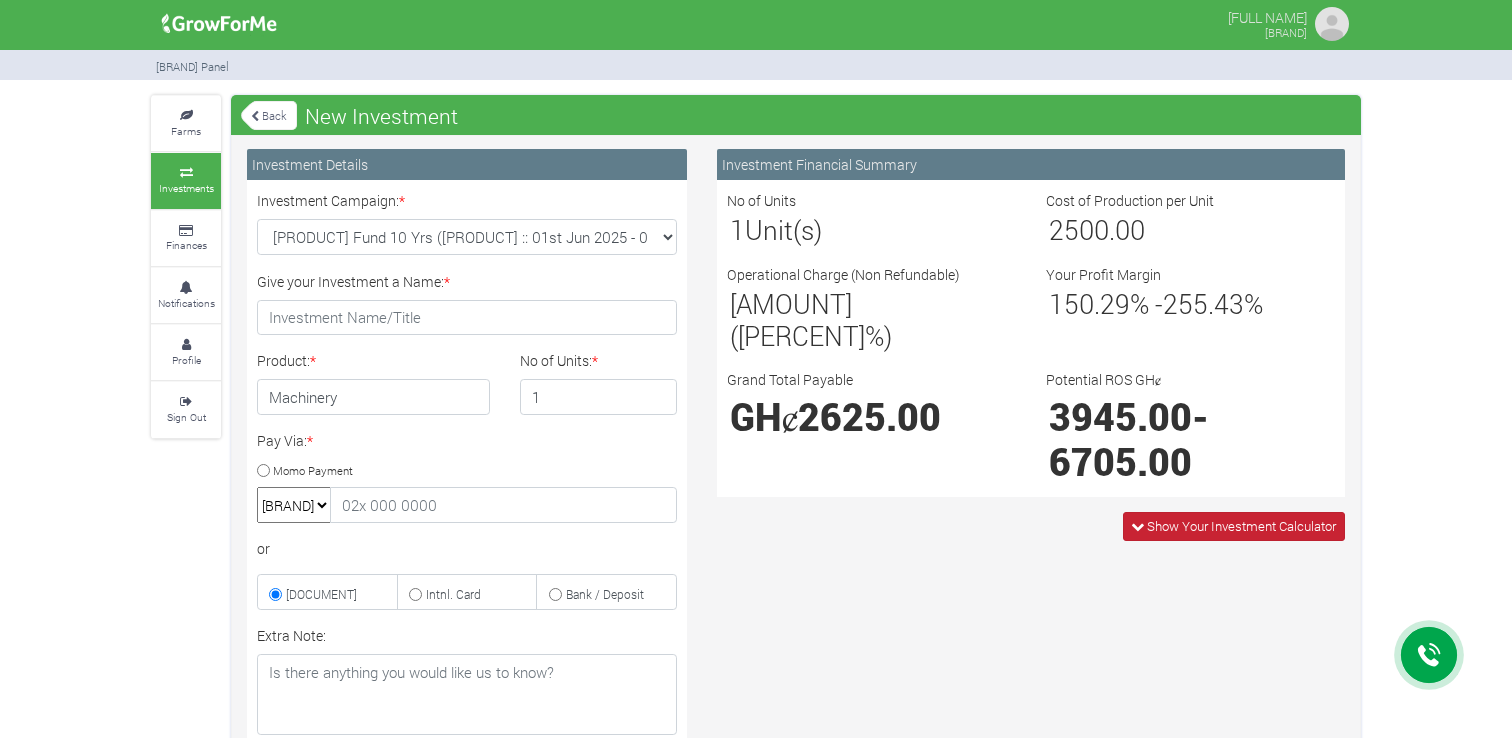 click on "Show Your Investment Calculator" at bounding box center (1241, 526) 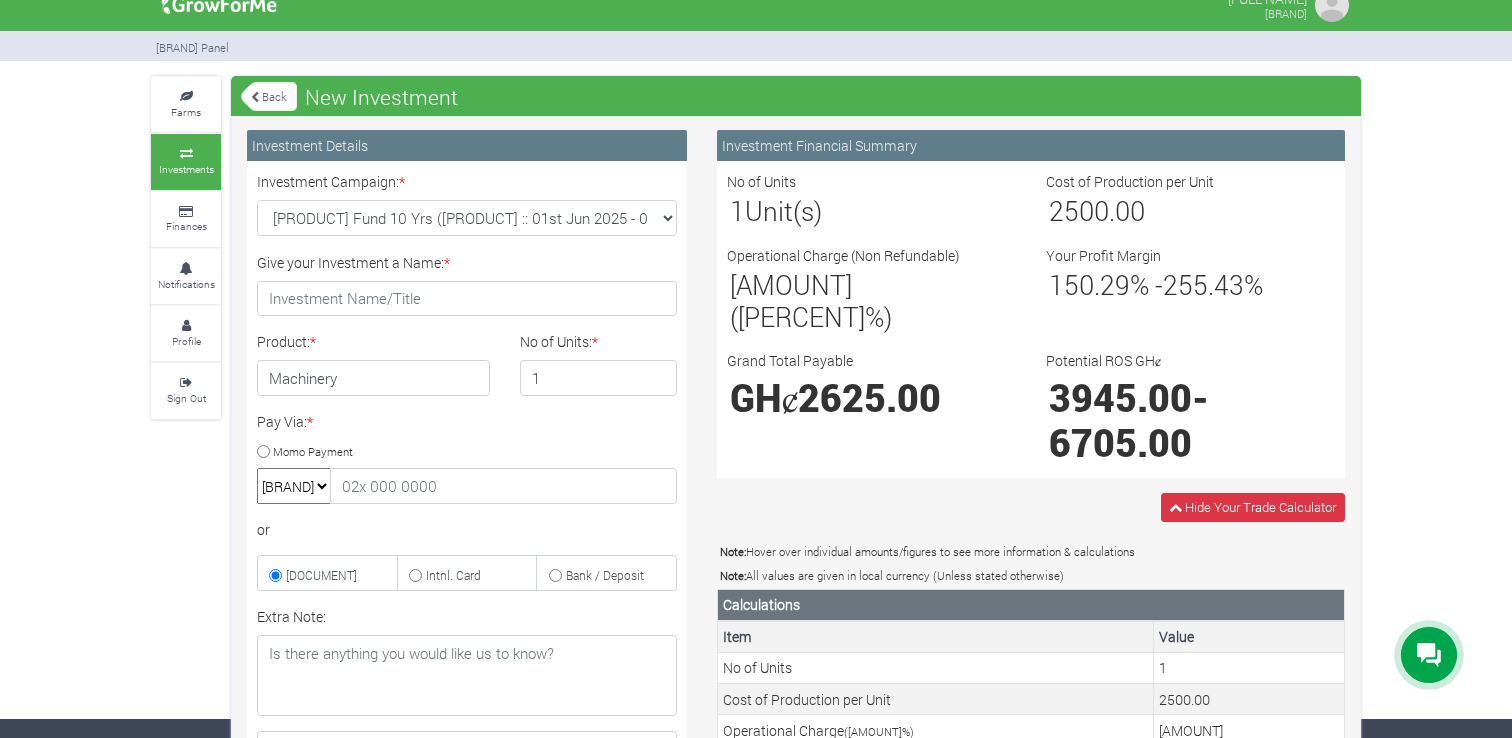scroll, scrollTop: 0, scrollLeft: 0, axis: both 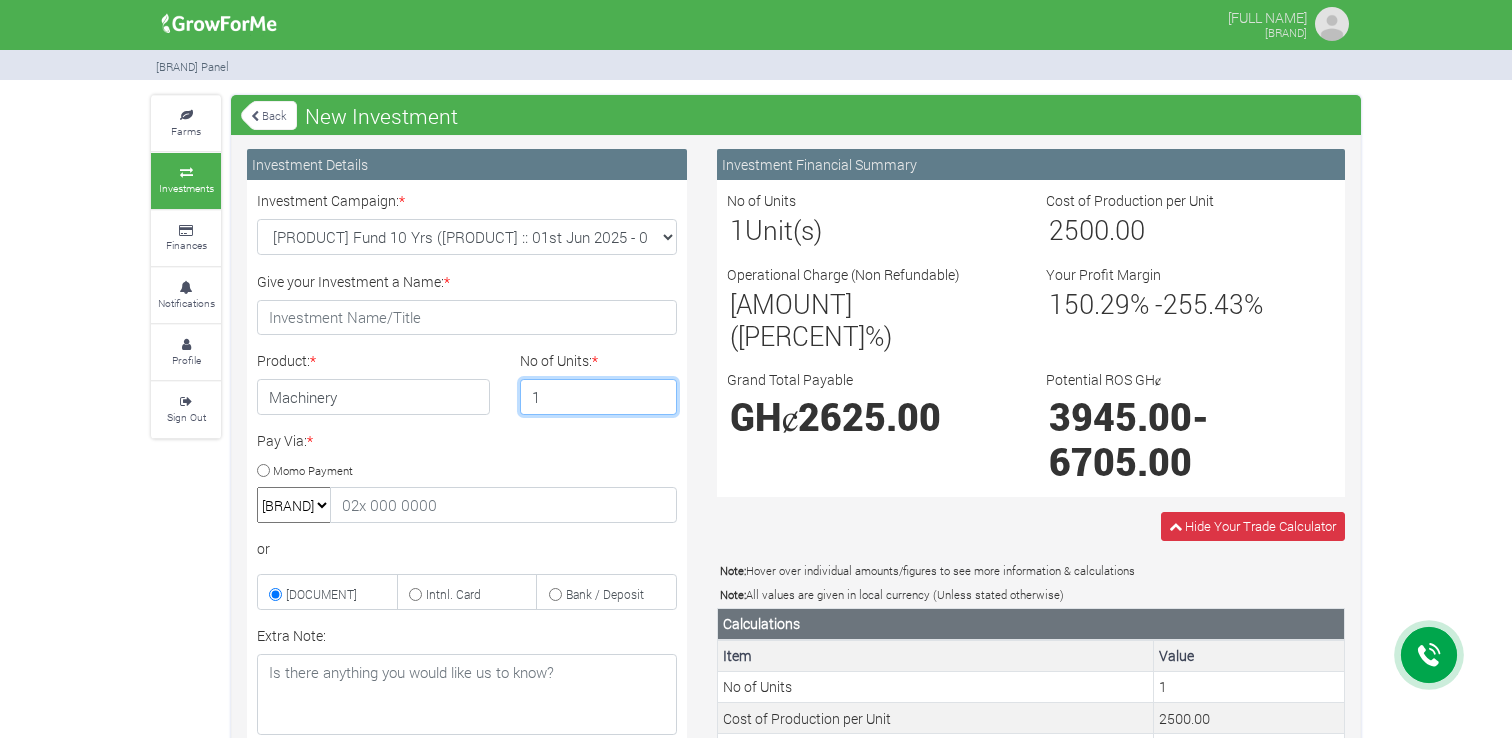 click on "1" at bounding box center [599, 397] 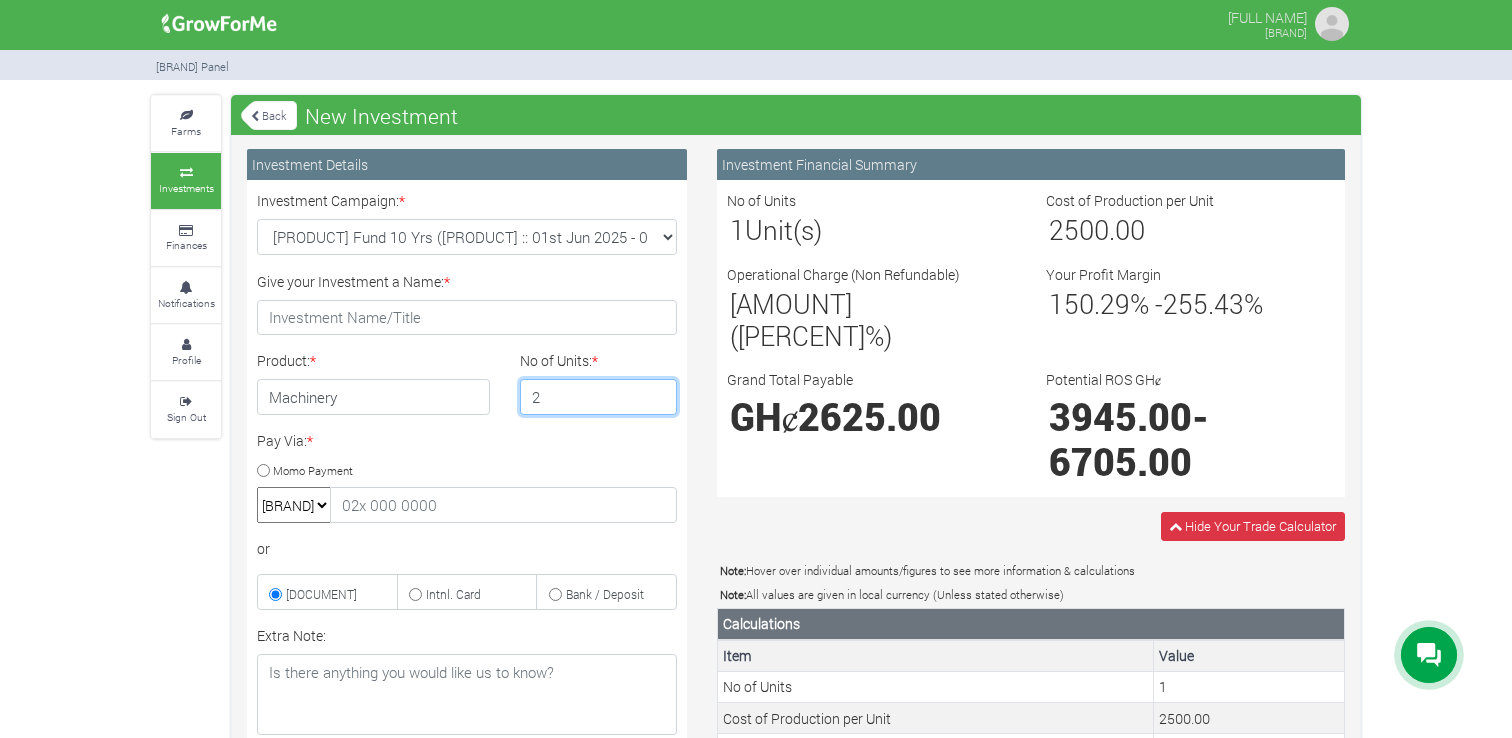type on "2" 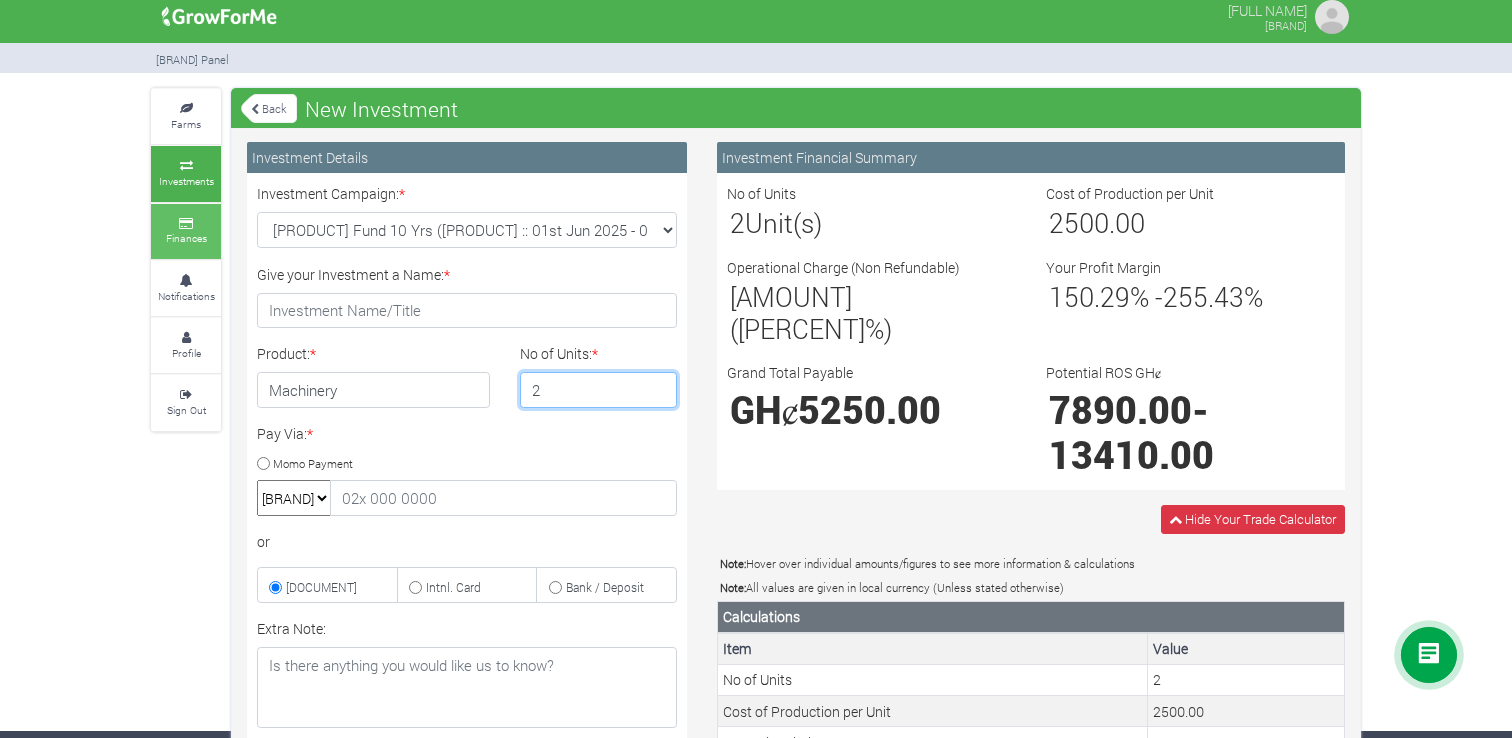 scroll, scrollTop: 0, scrollLeft: 0, axis: both 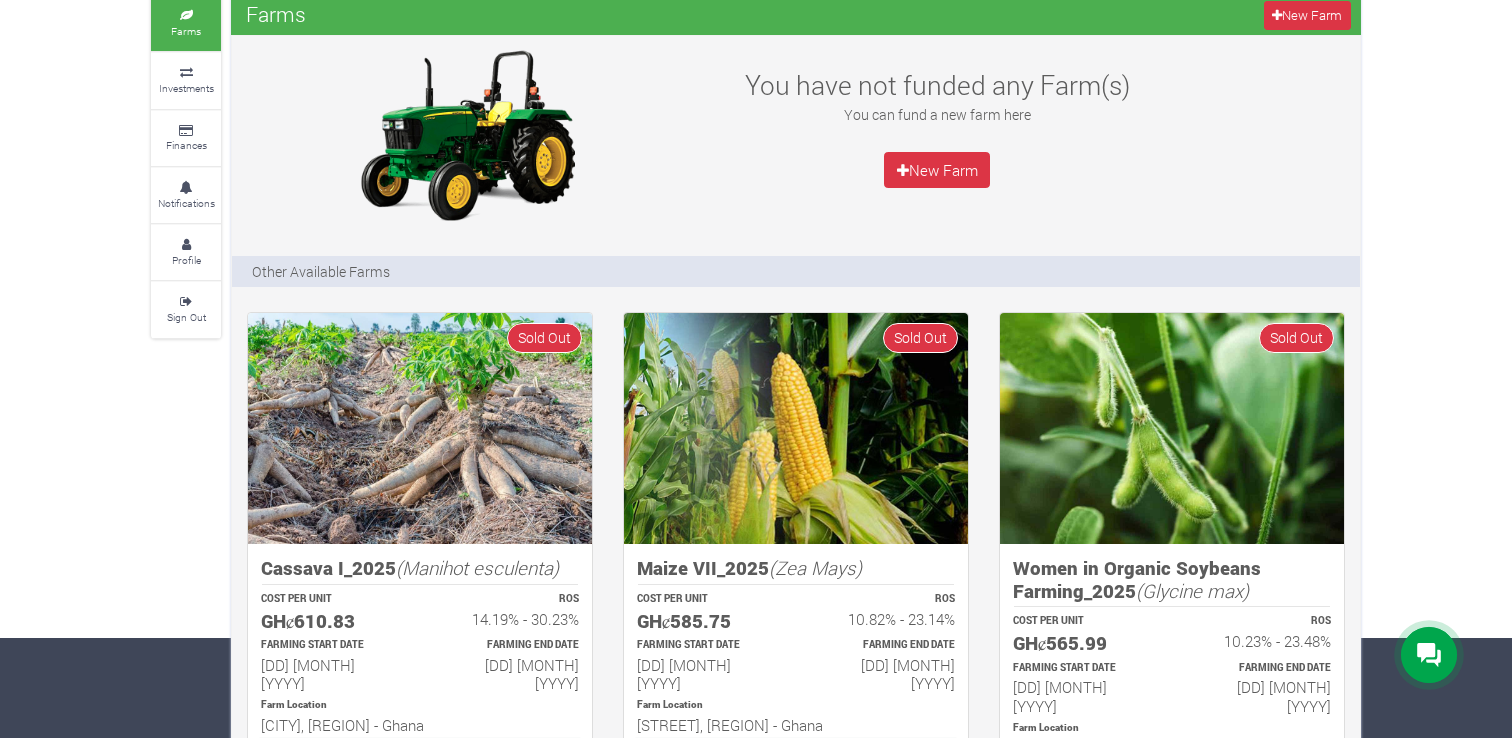 click at bounding box center (1429, 655) 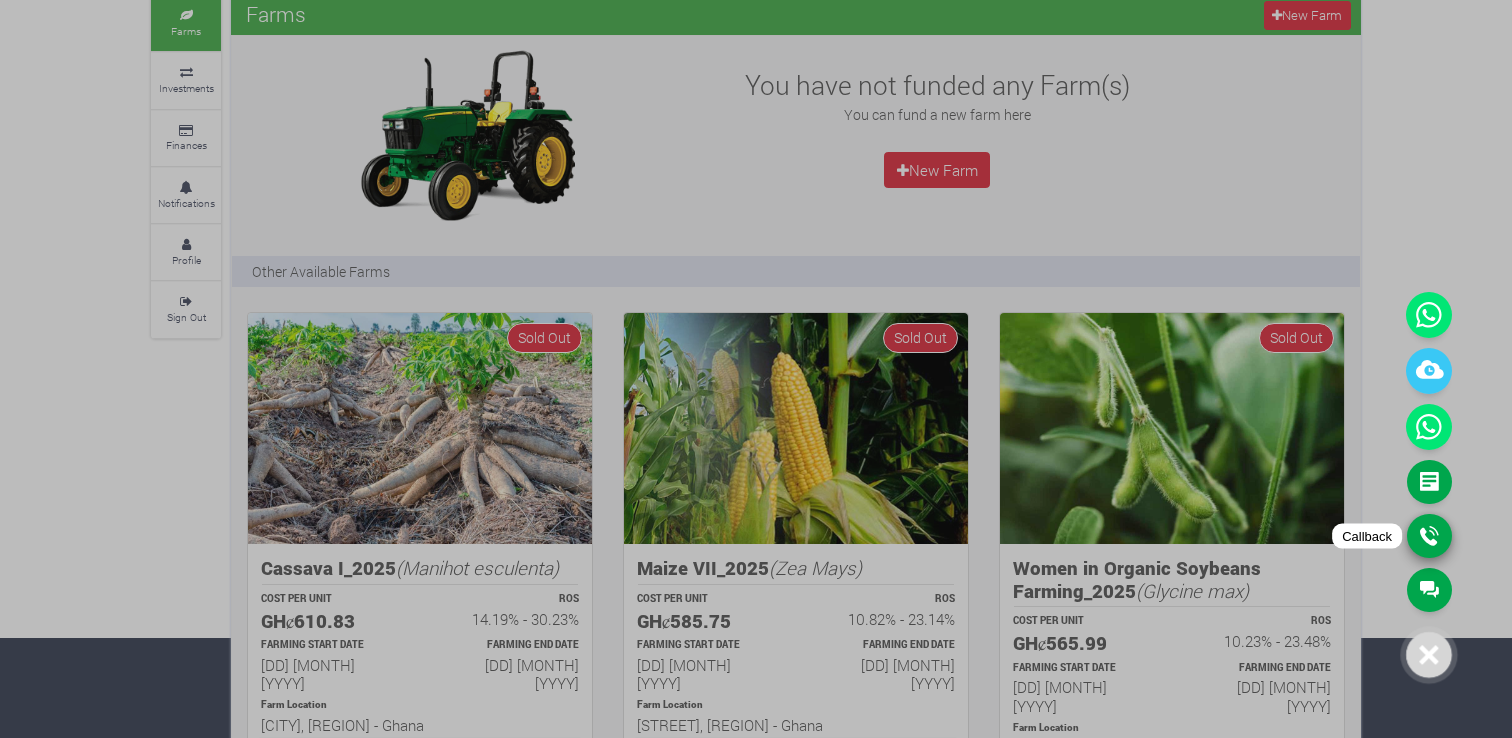 click on "Callback" at bounding box center (1429, 536) 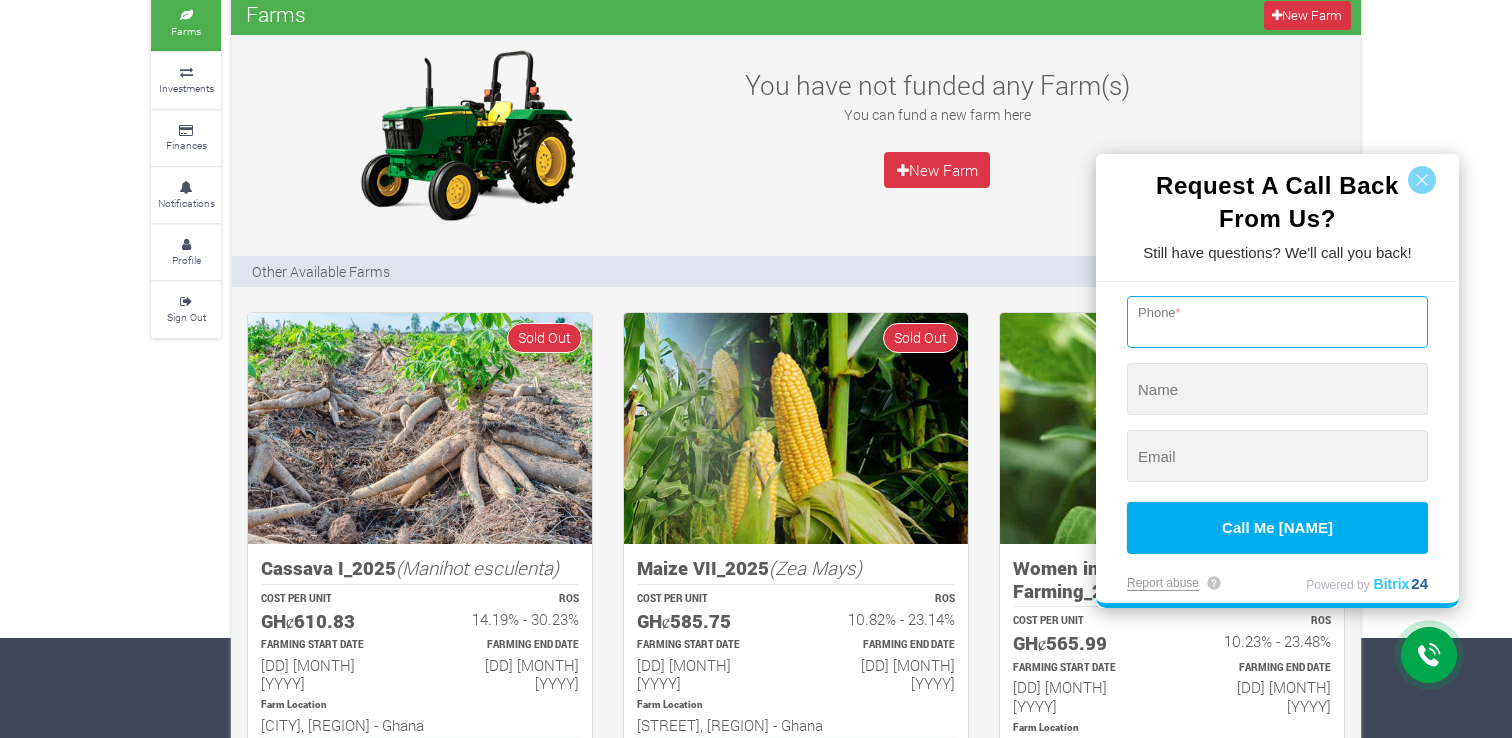 click at bounding box center (1277, 322) 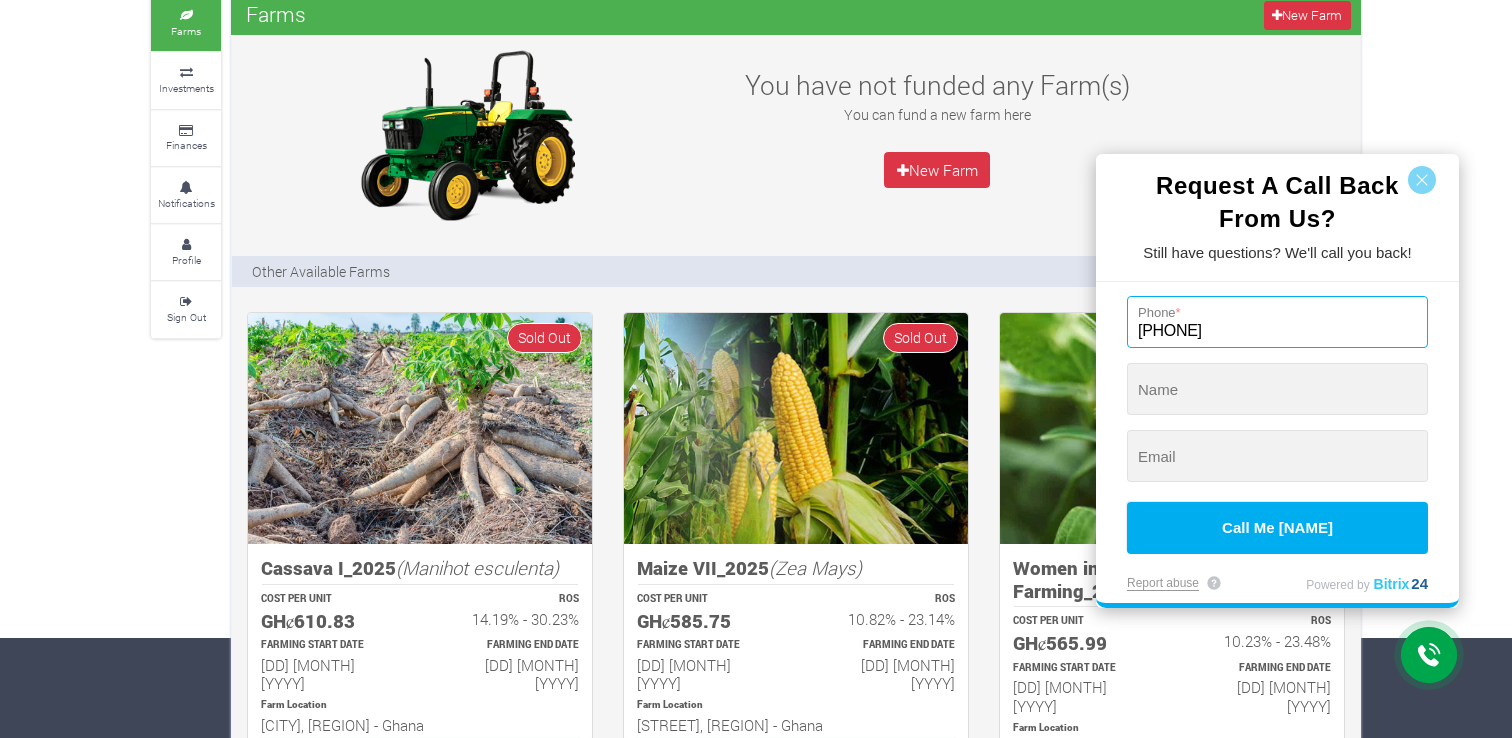 type on "[PHONE]" 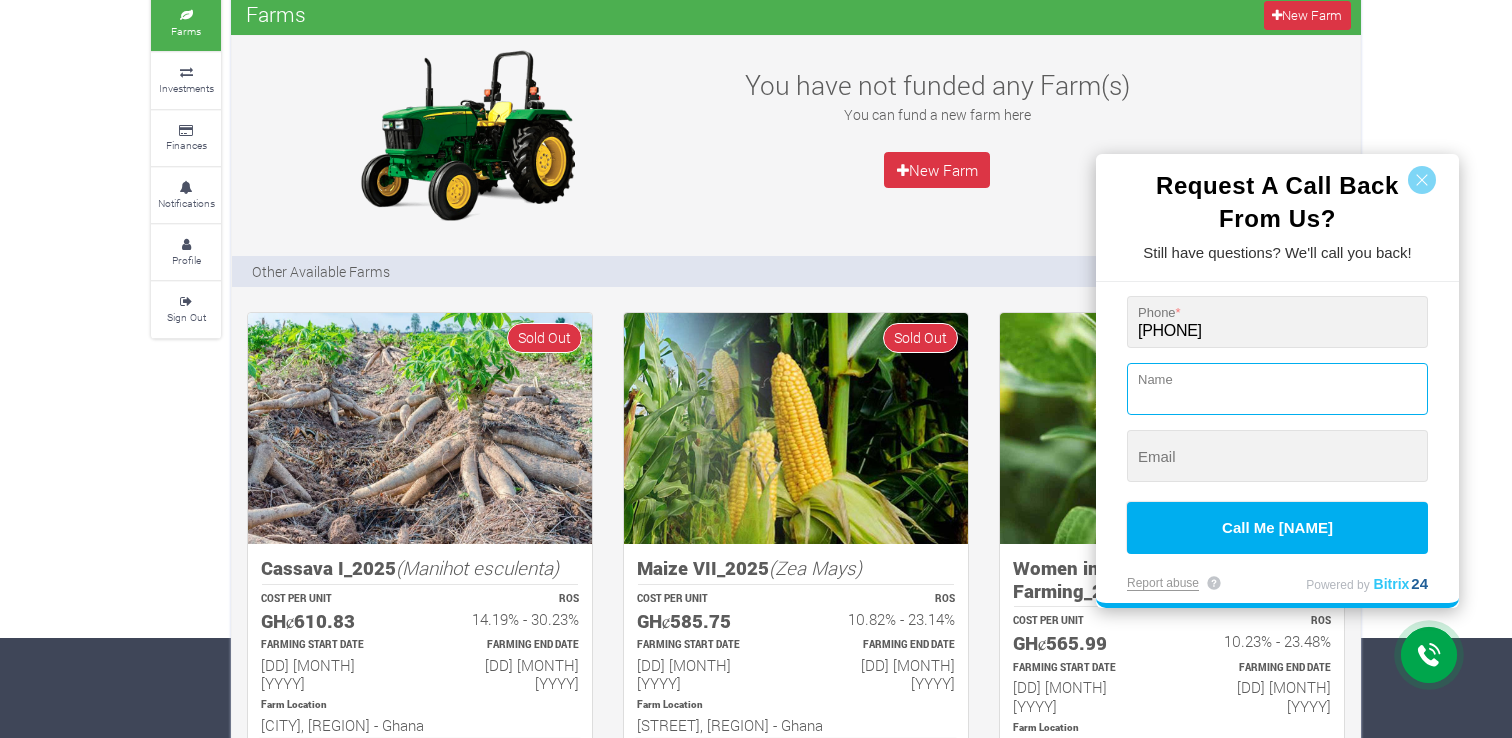 click at bounding box center [1277, 389] 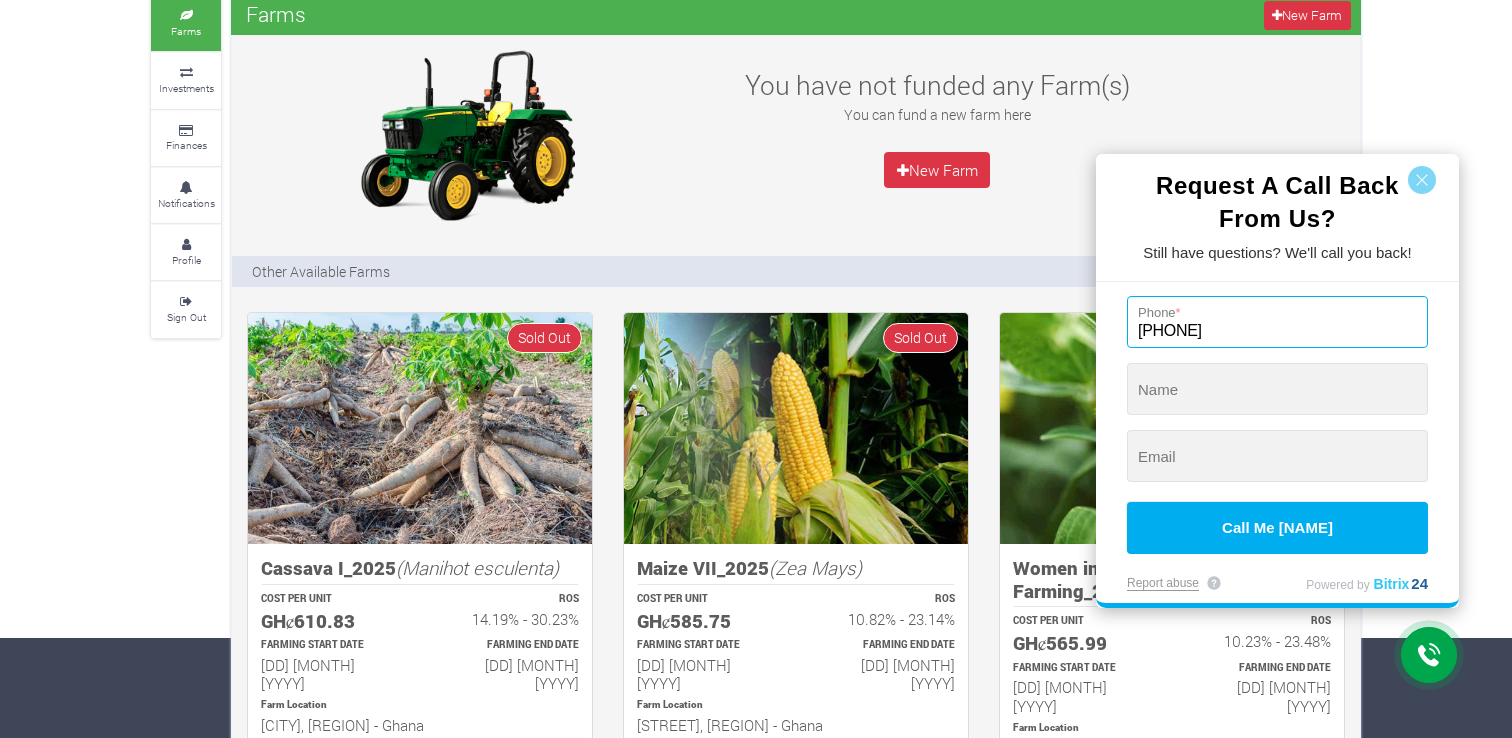 click on "[PHONE]" at bounding box center (1277, 322) 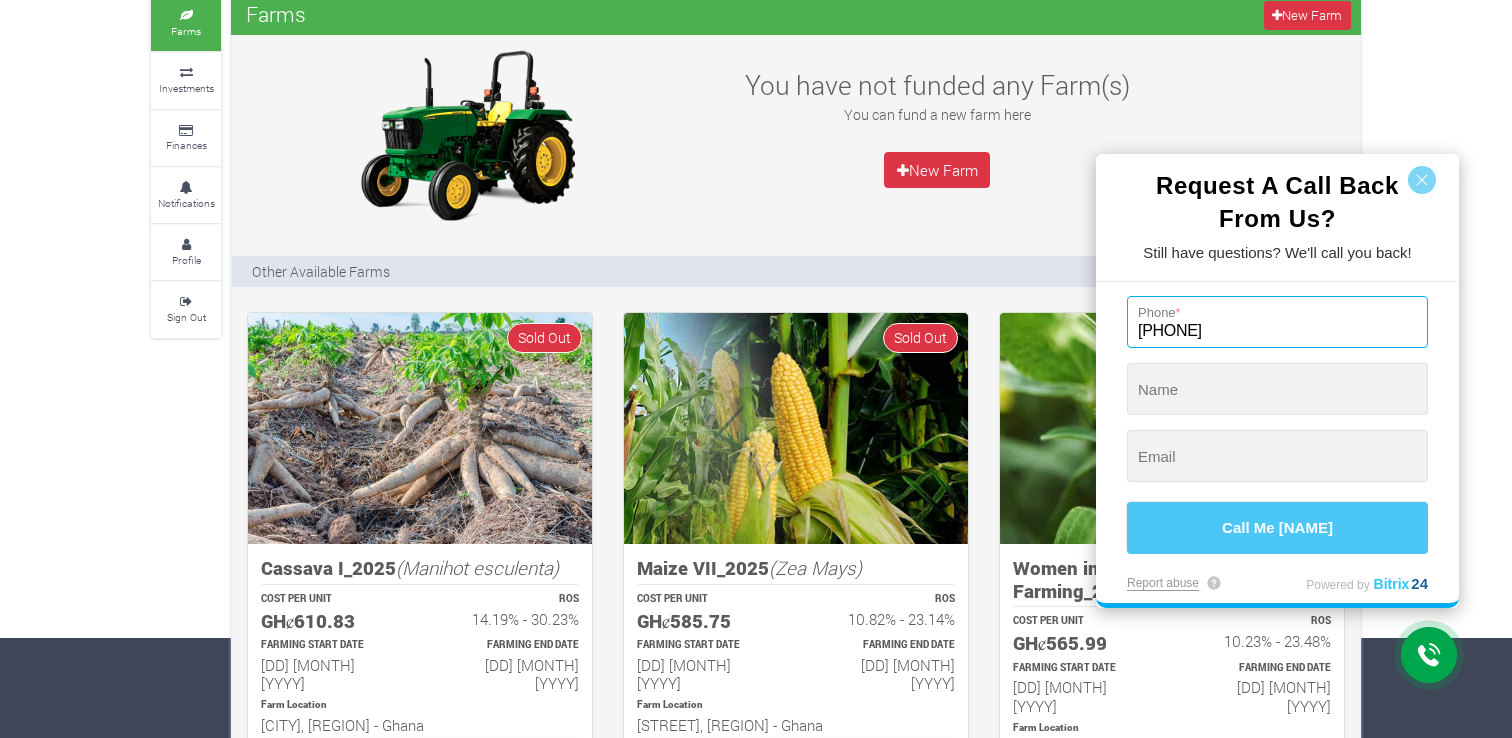 drag, startPoint x: 1190, startPoint y: 324, endPoint x: 1304, endPoint y: 531, distance: 236.31546 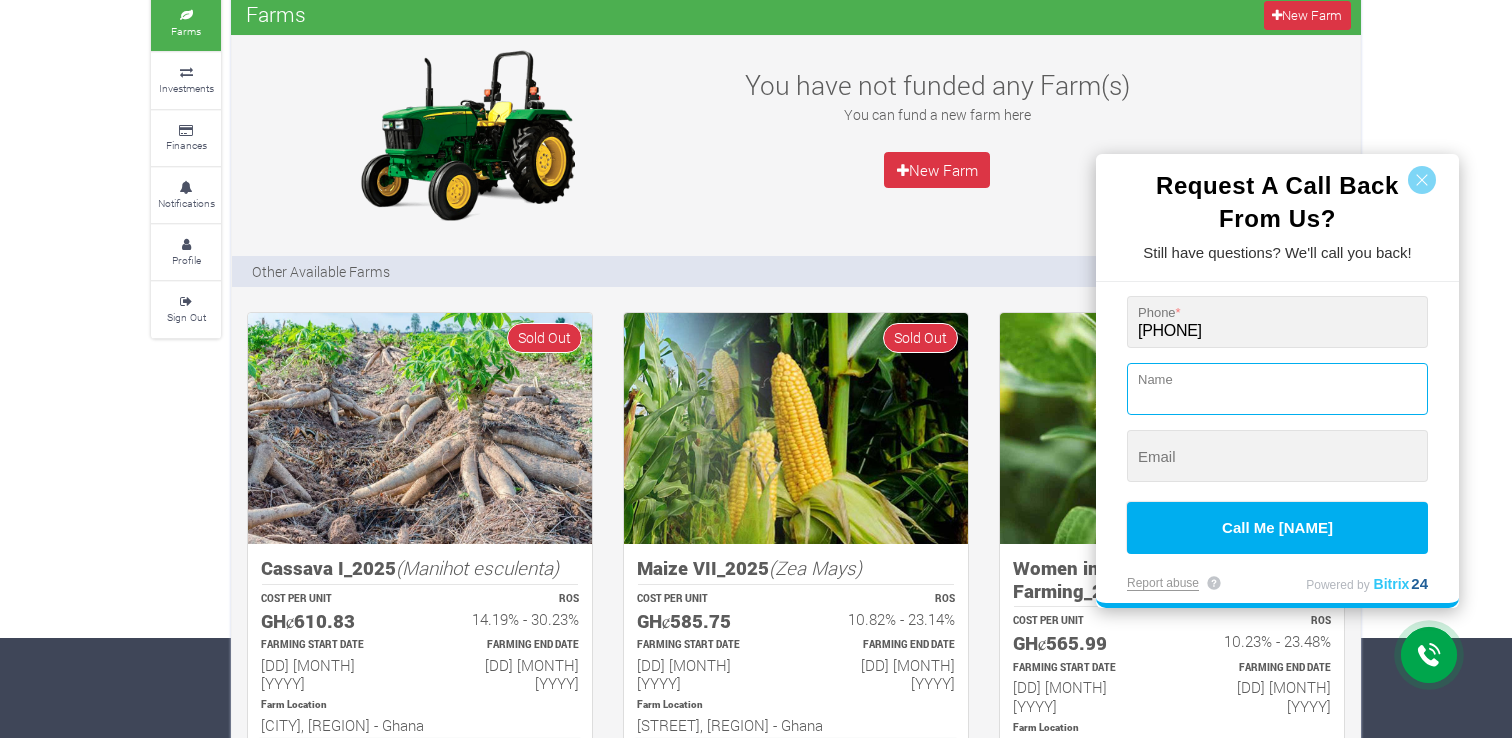 click at bounding box center (1277, 389) 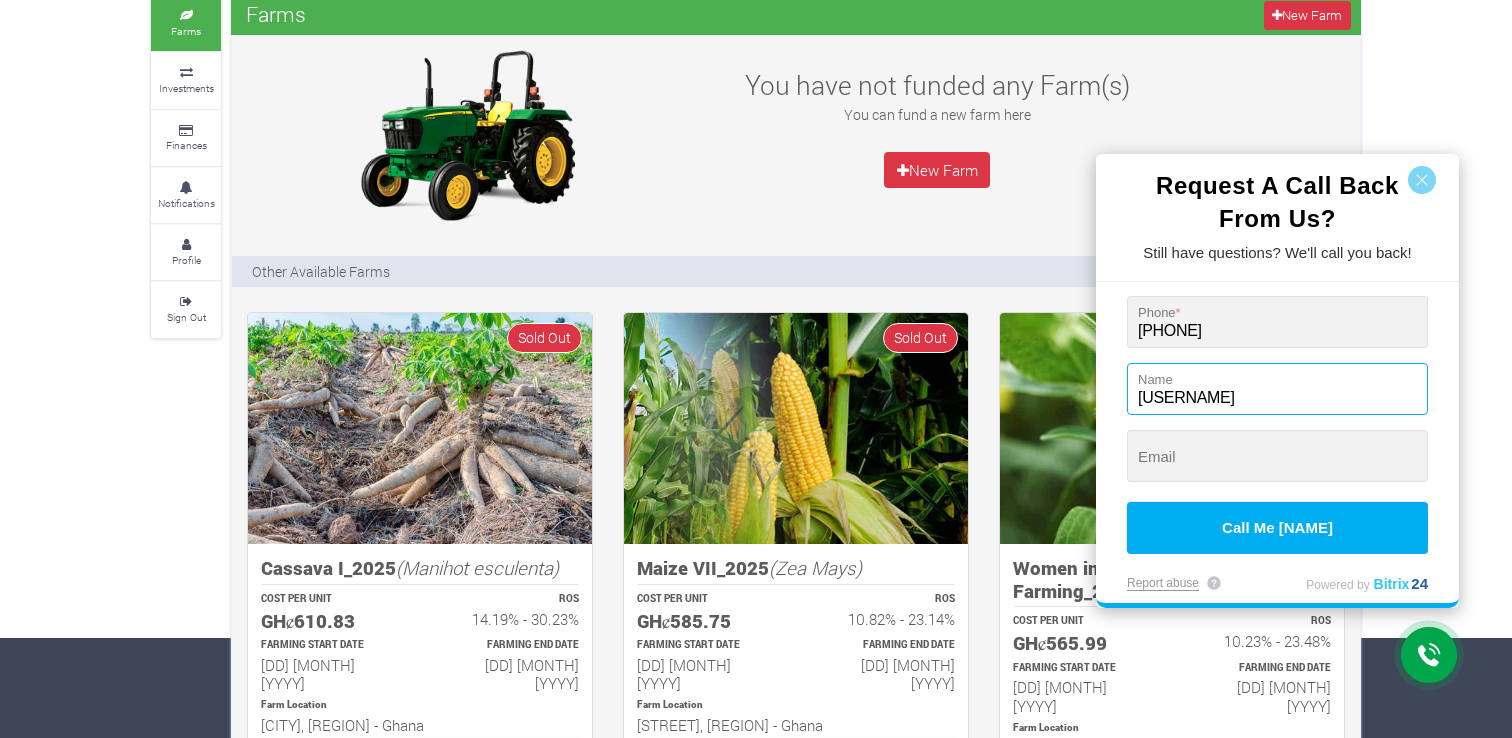 type on "[FIRST]" 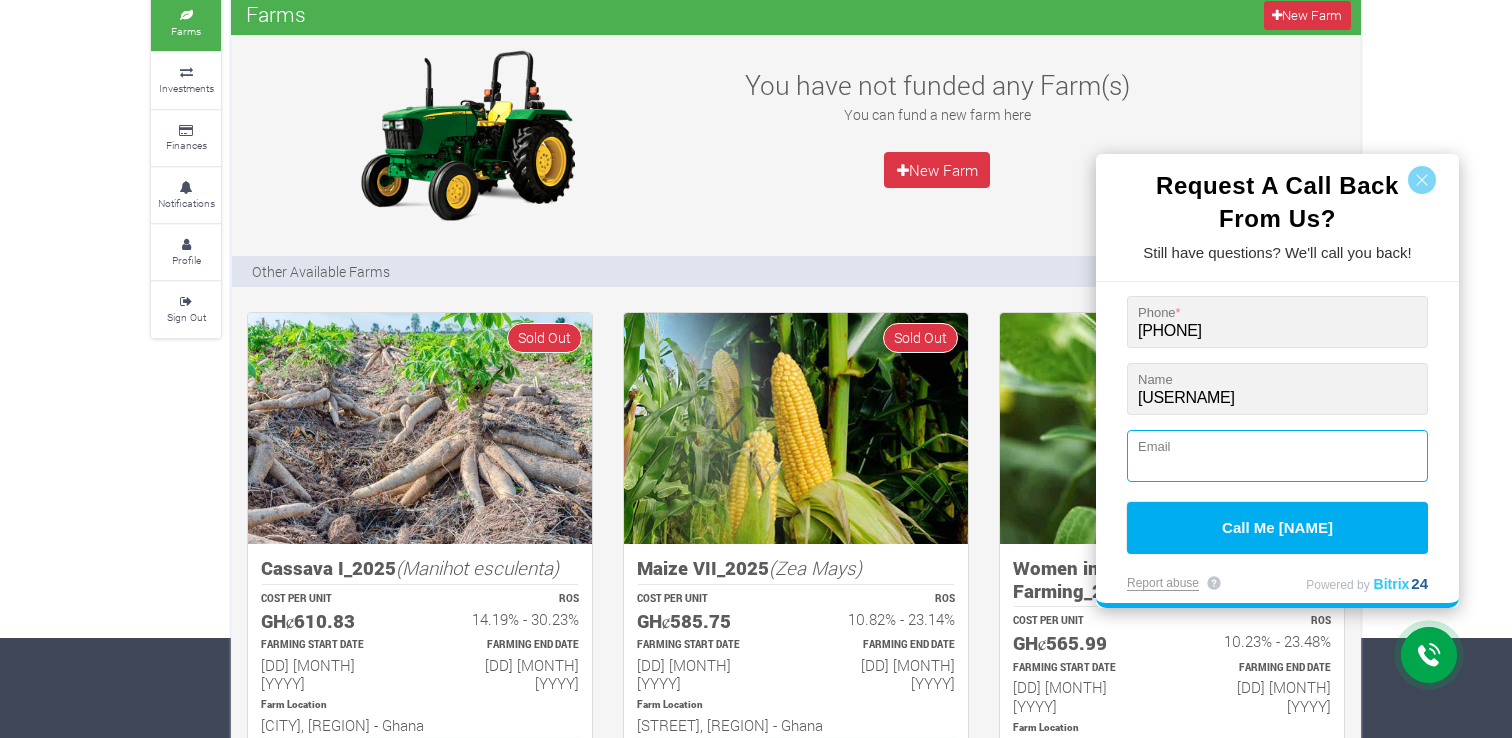 click at bounding box center [1277, 389] 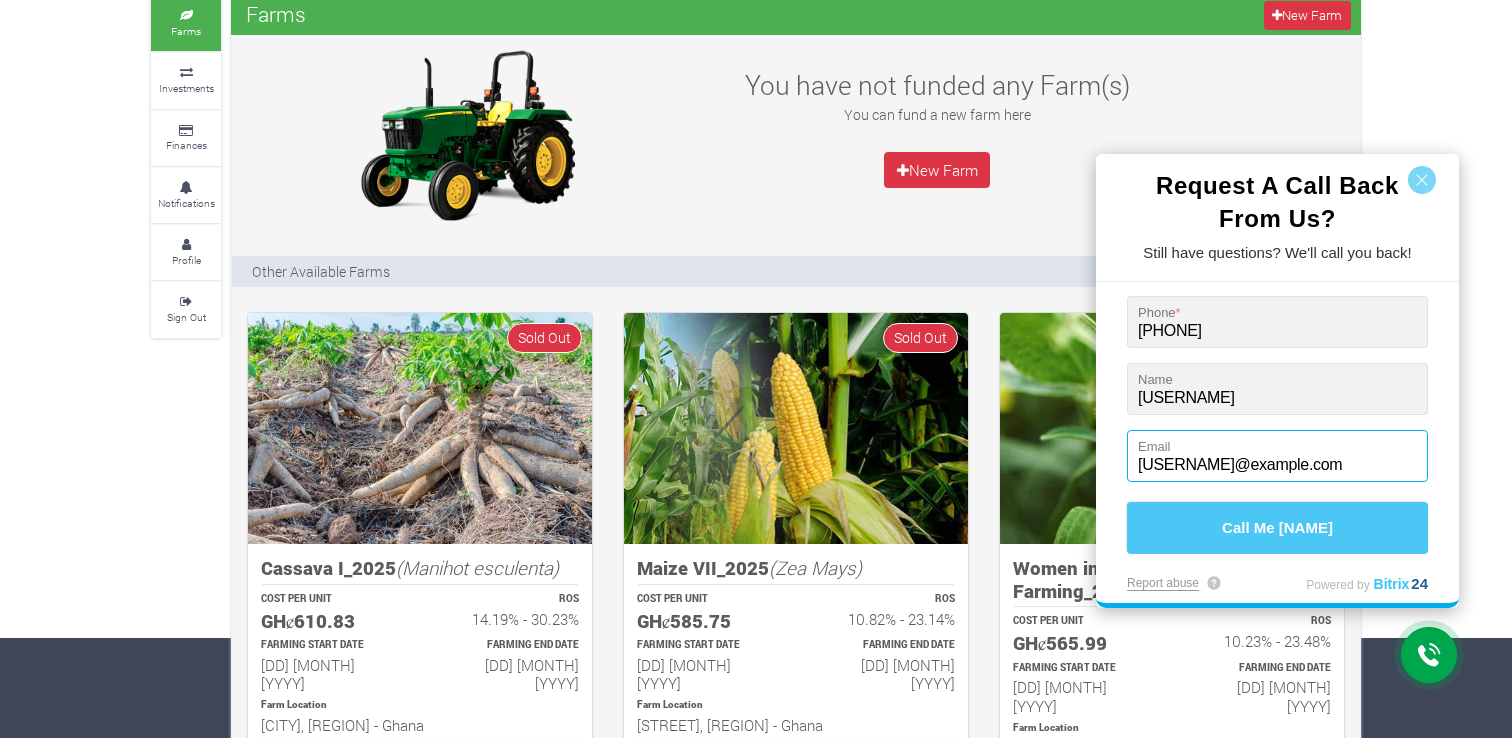 type on "catfishcornergh@[EXAMPLE.COM]" 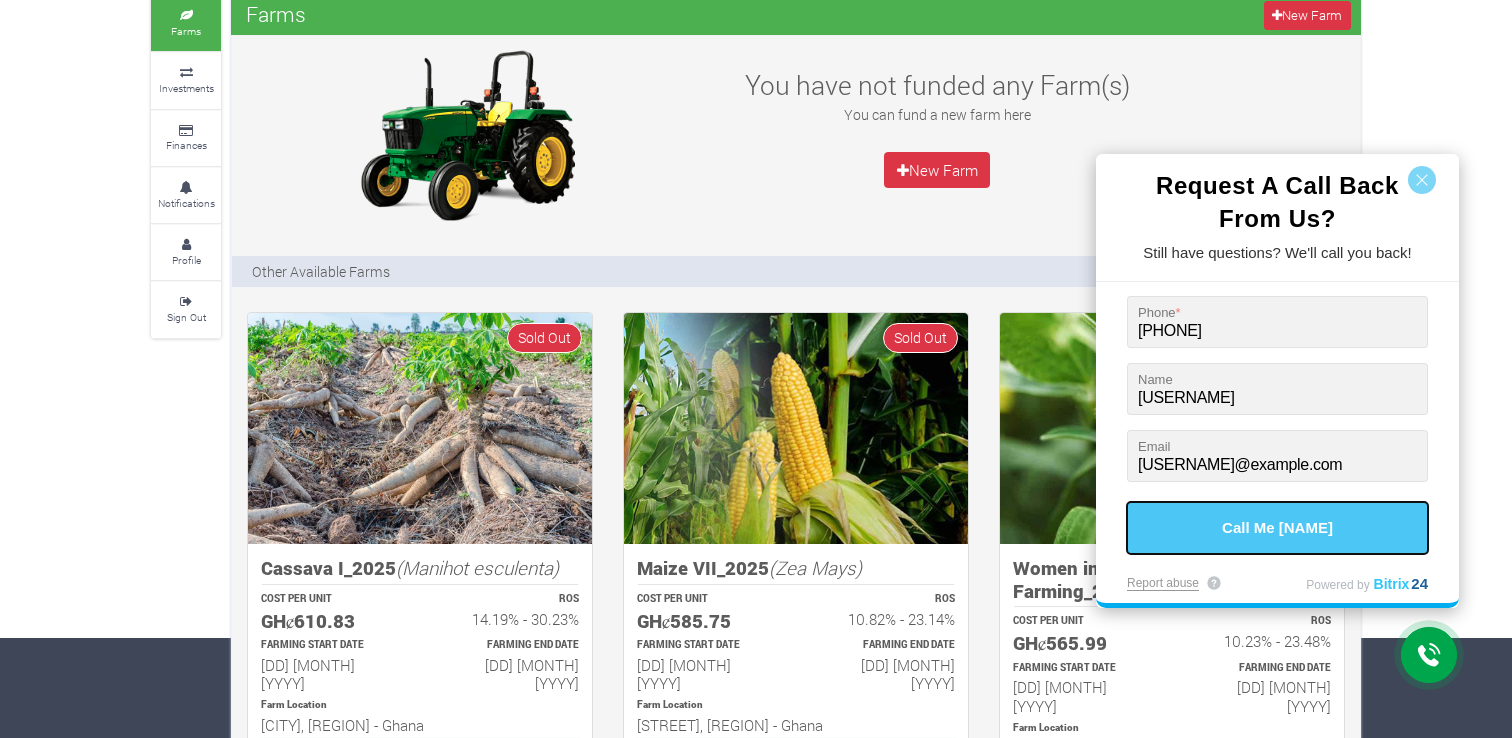 click on "Call Me Mack" at bounding box center [1277, 528] 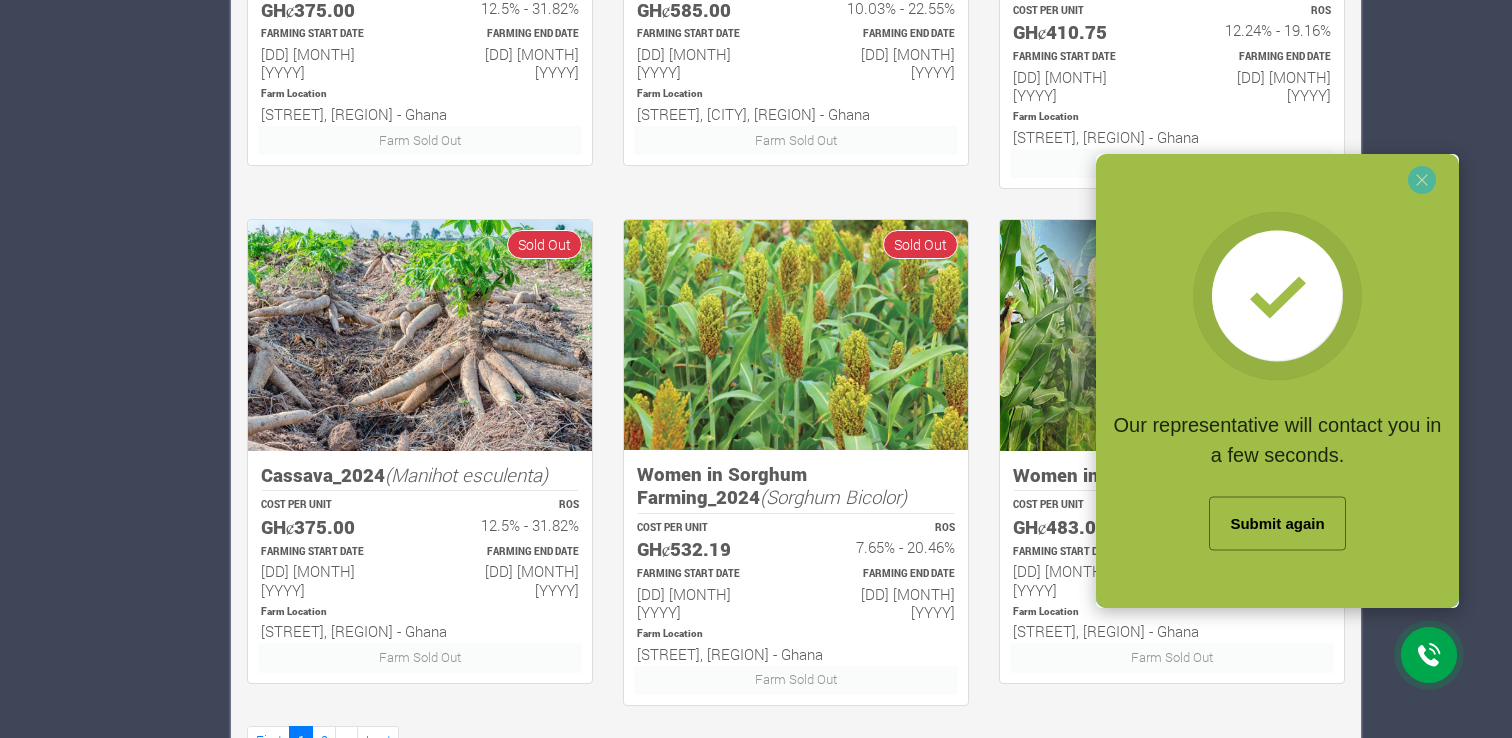 scroll, scrollTop: 1233, scrollLeft: 0, axis: vertical 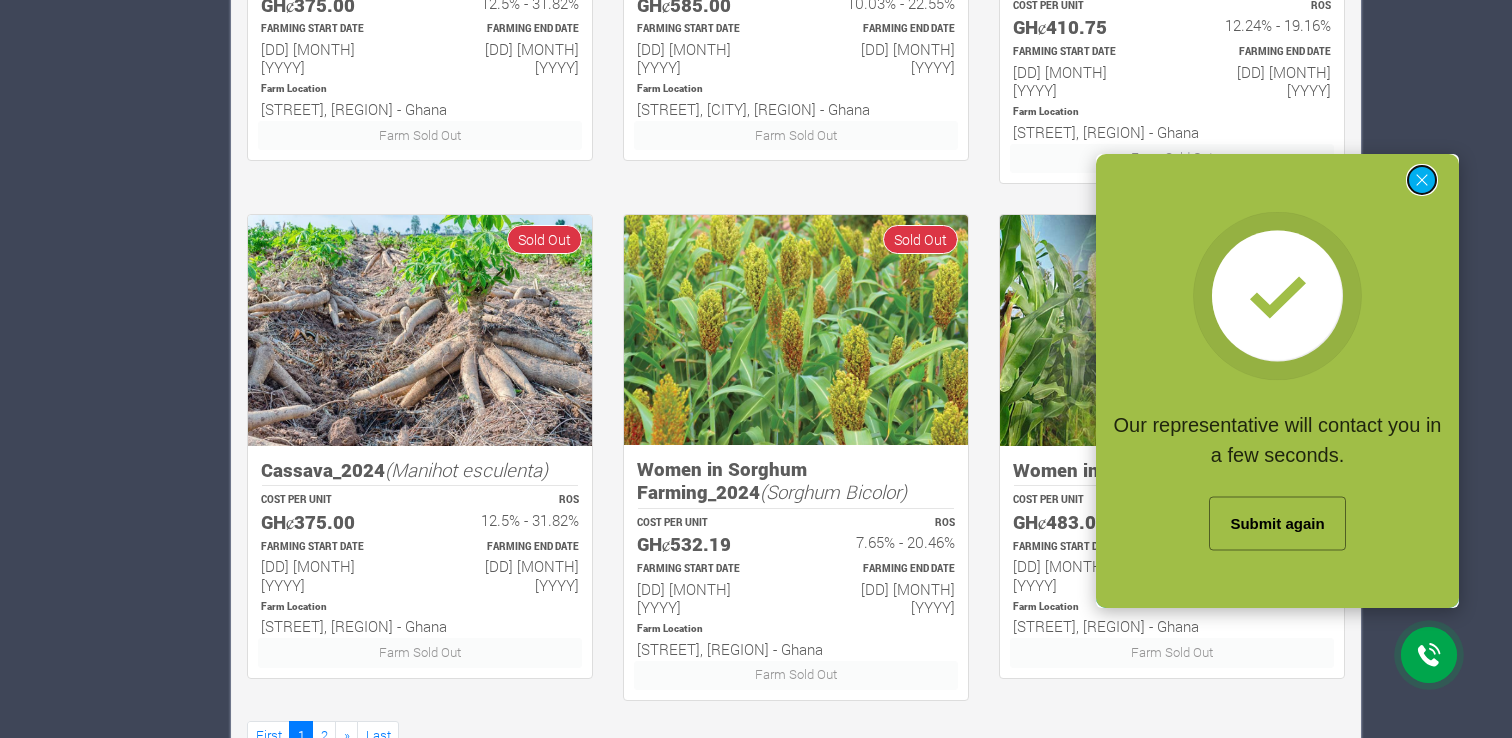 click at bounding box center [1422, 180] 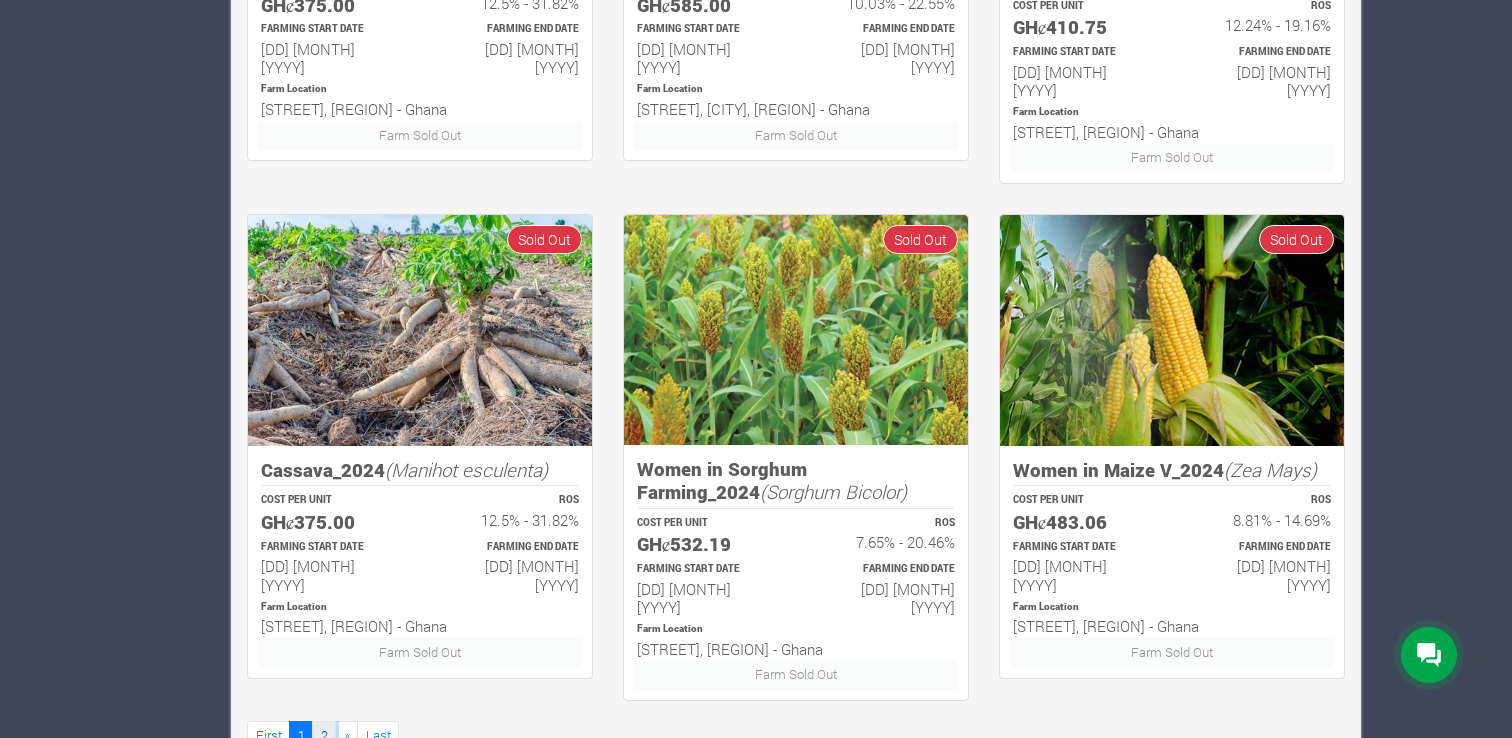click on "2" at bounding box center (324, 735) 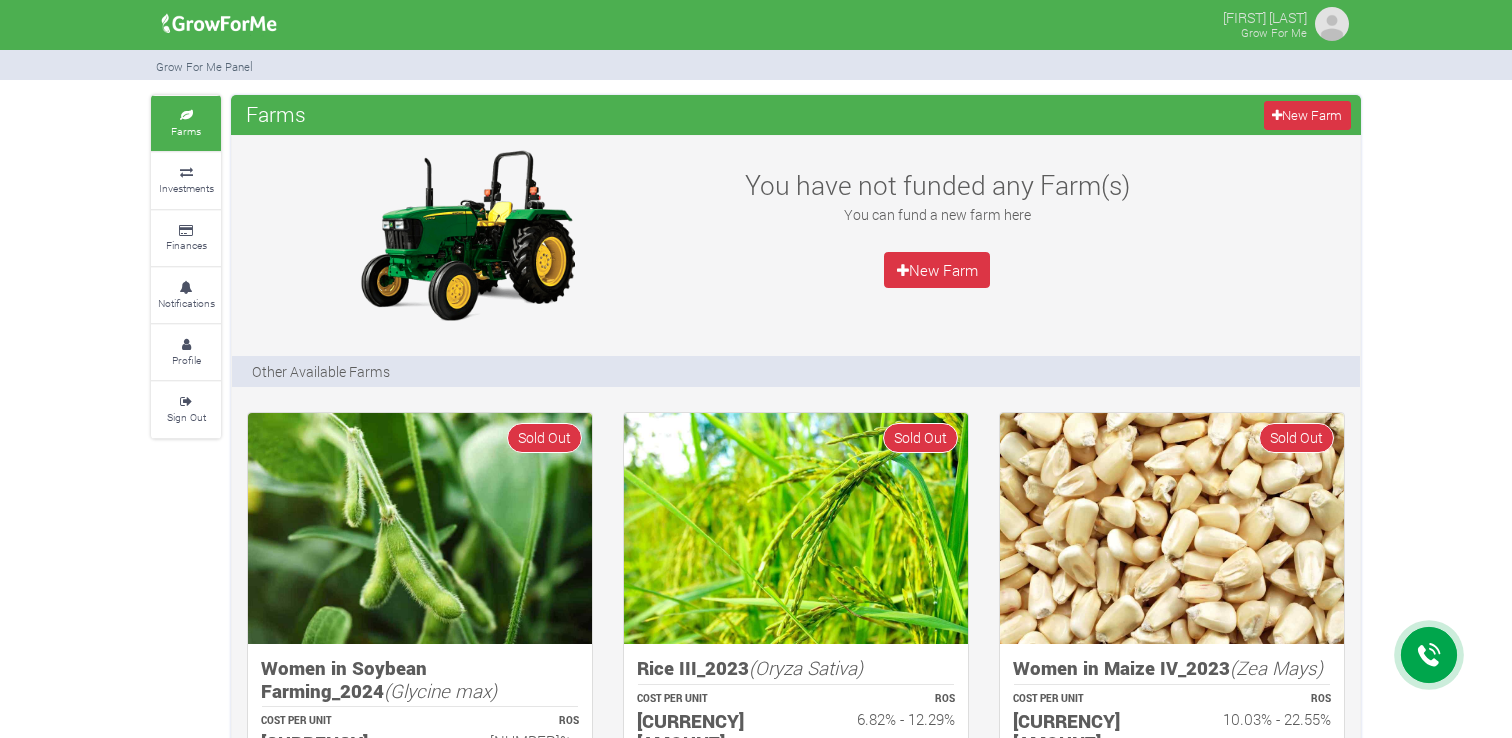 scroll, scrollTop: 0, scrollLeft: 0, axis: both 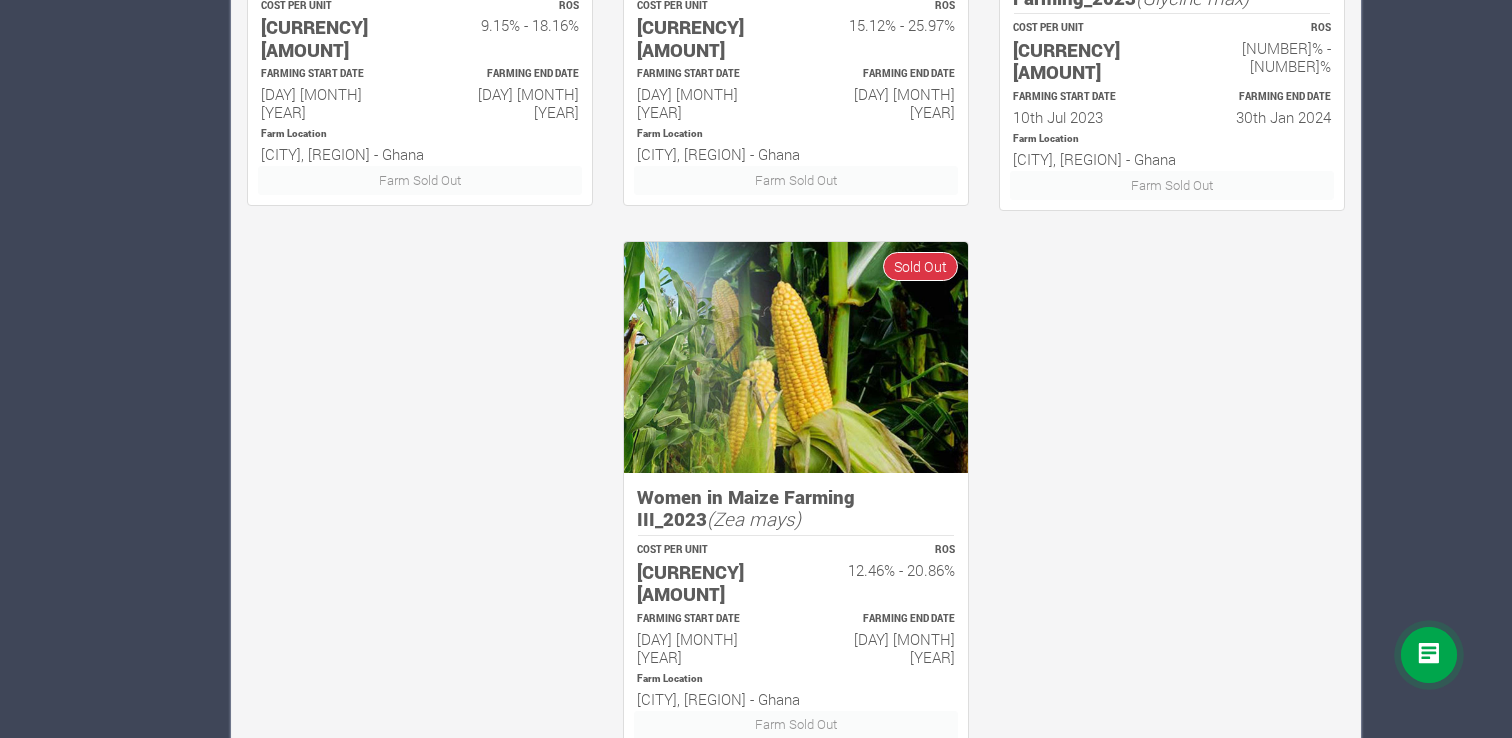 click on "Last" at bounding box center [378, 785] 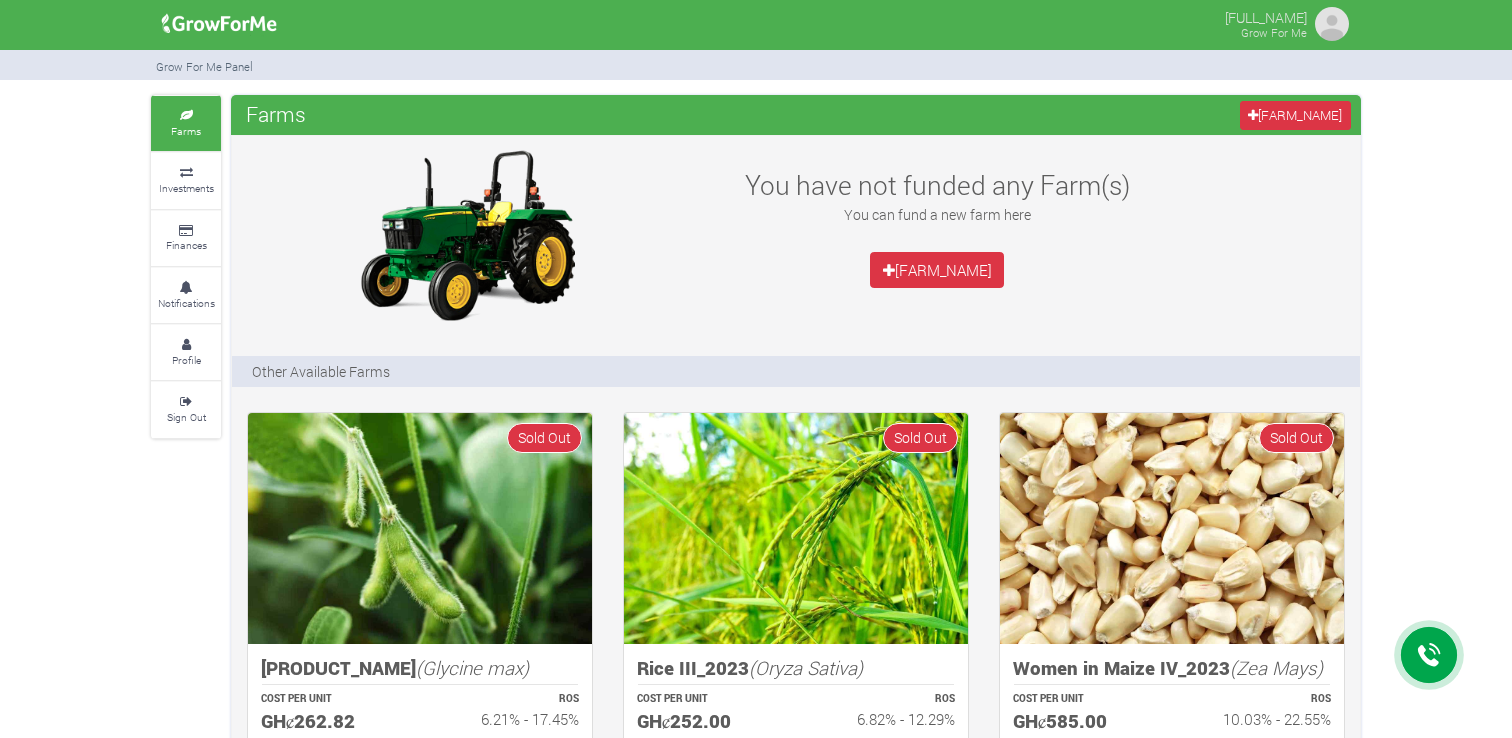 scroll, scrollTop: 0, scrollLeft: 0, axis: both 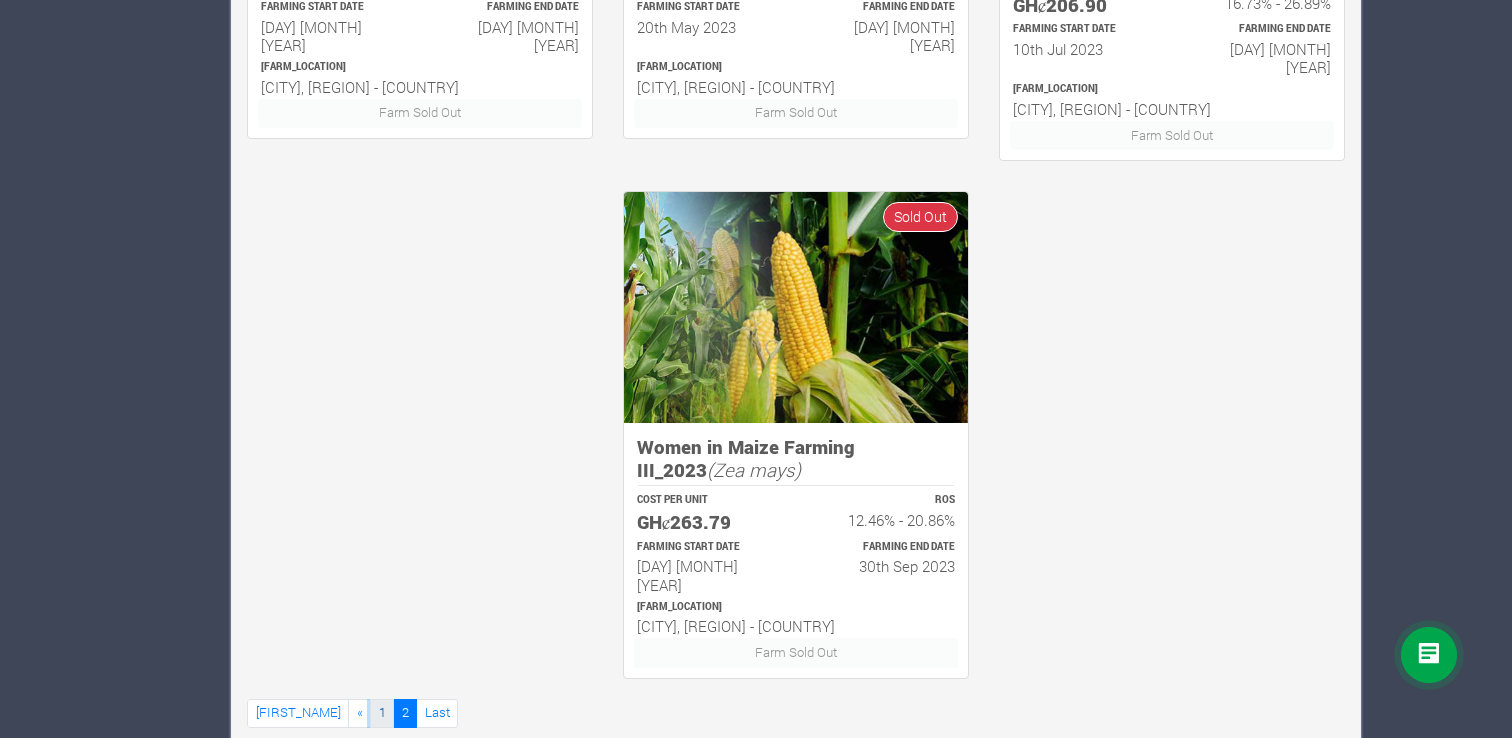 click on "1" at bounding box center [298, 713] 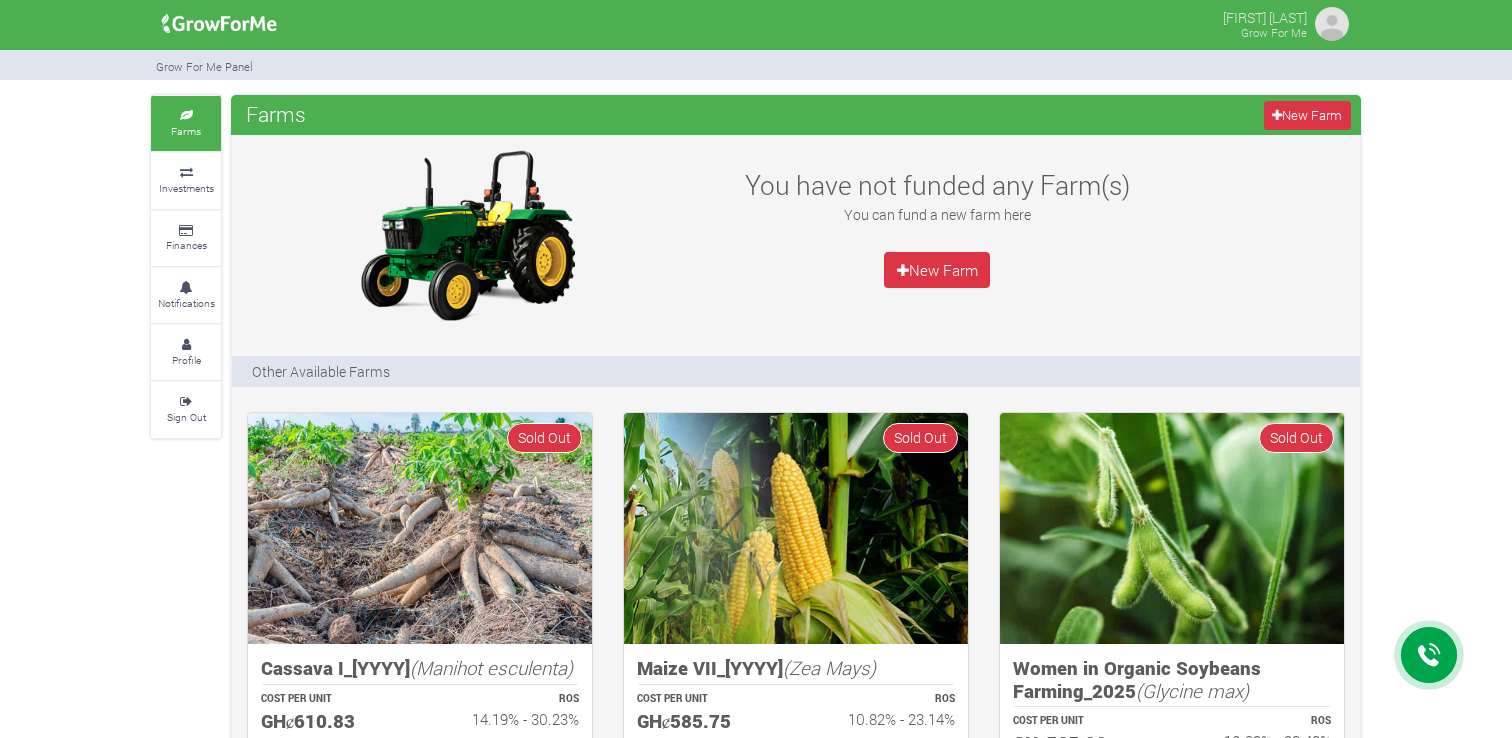 scroll, scrollTop: 0, scrollLeft: 0, axis: both 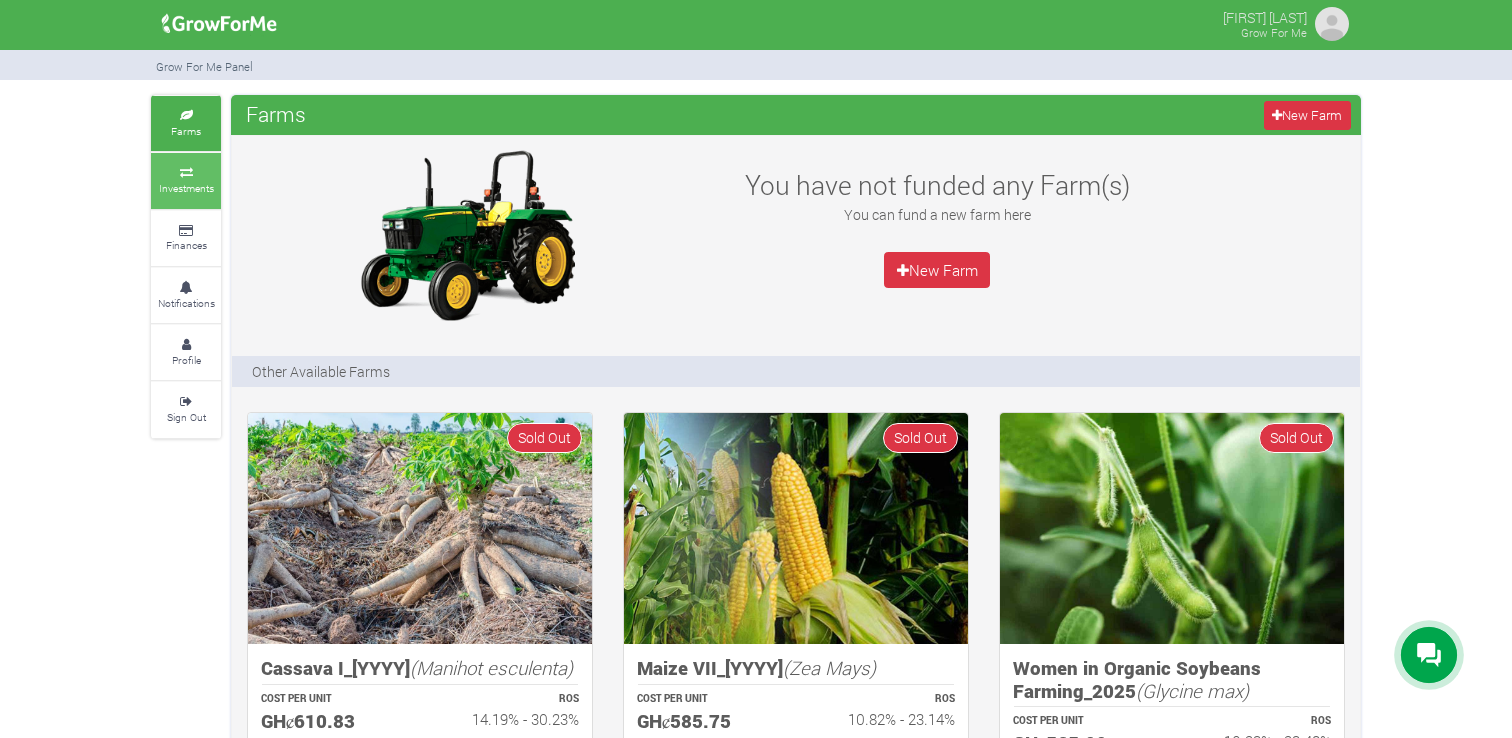 click on "Investments" at bounding box center [186, 180] 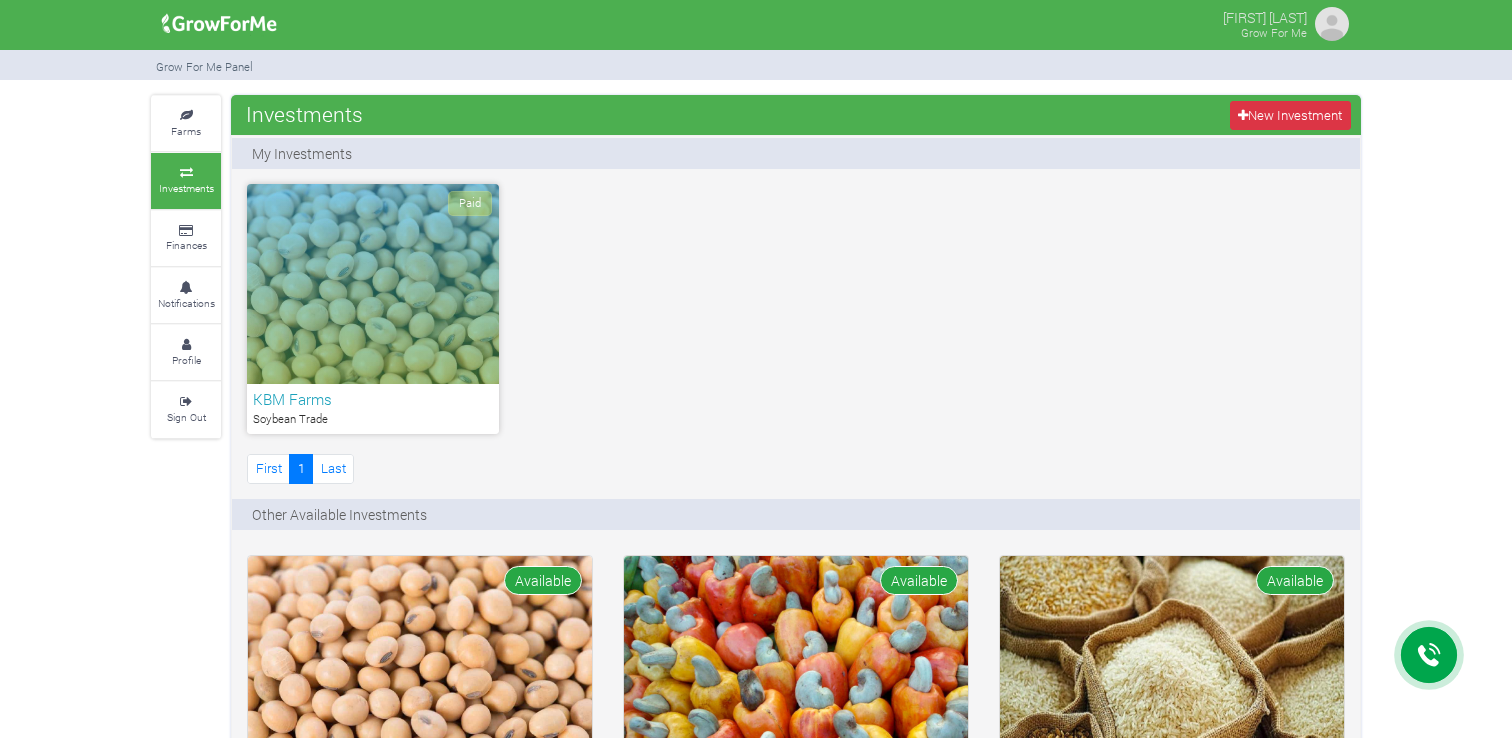 scroll, scrollTop: 0, scrollLeft: 0, axis: both 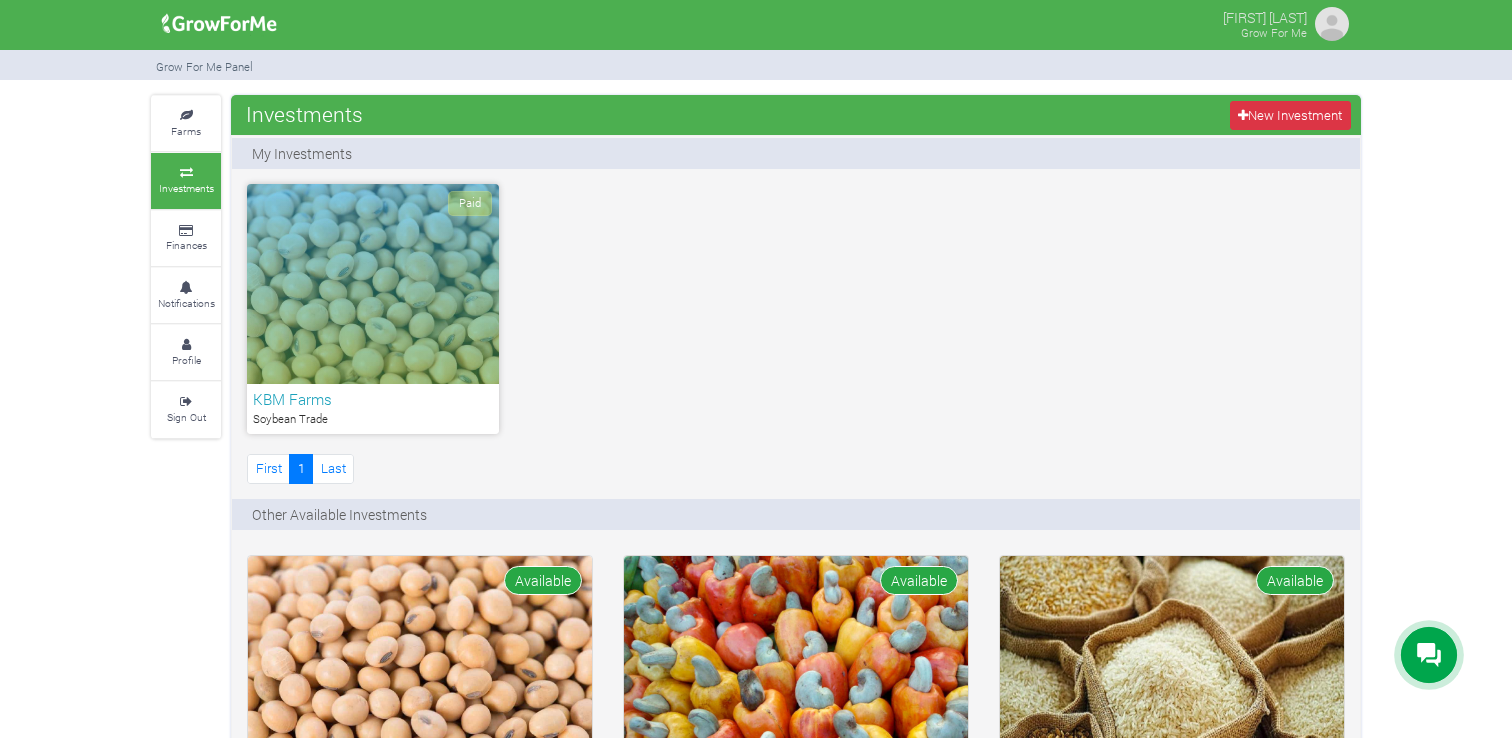 click on "Paid" at bounding box center (373, 284) 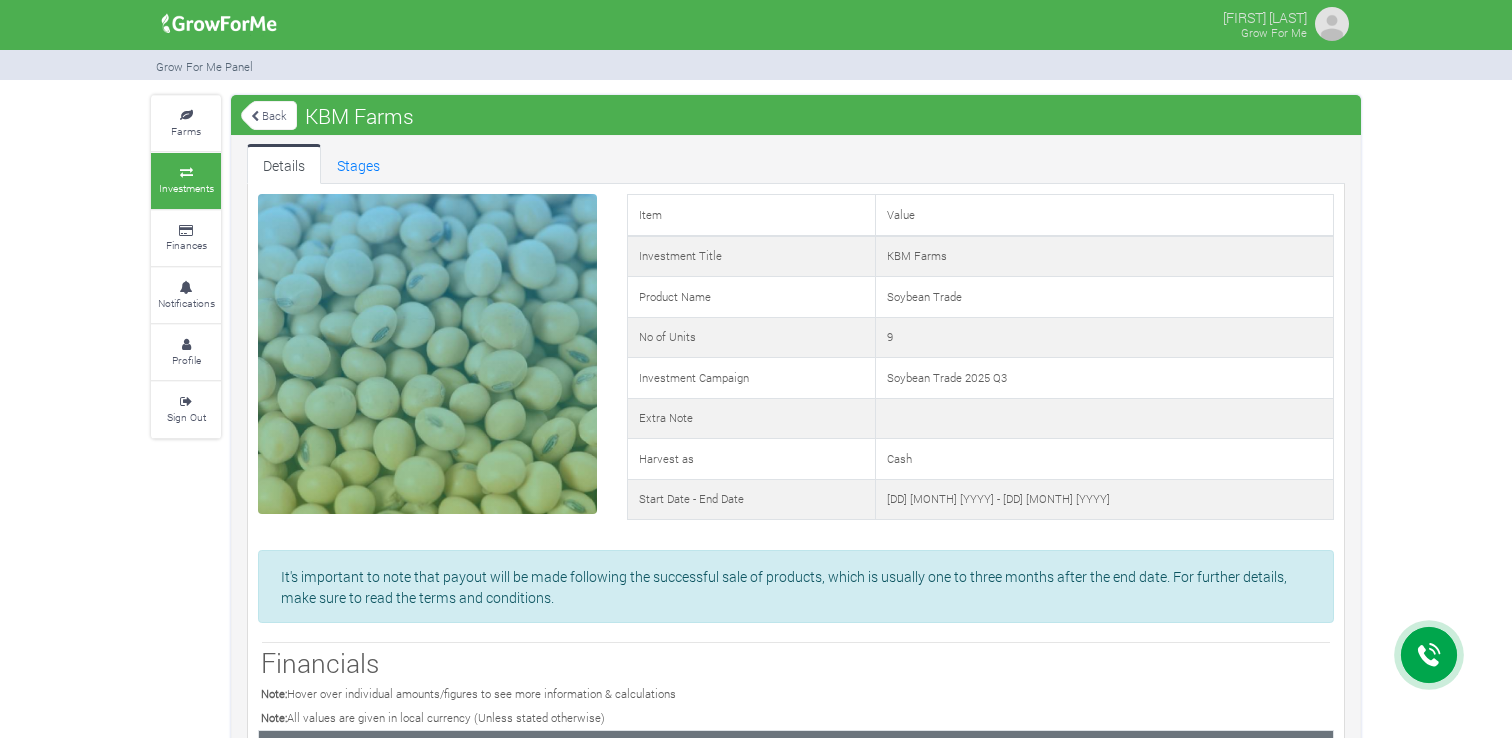 scroll, scrollTop: 0, scrollLeft: 0, axis: both 